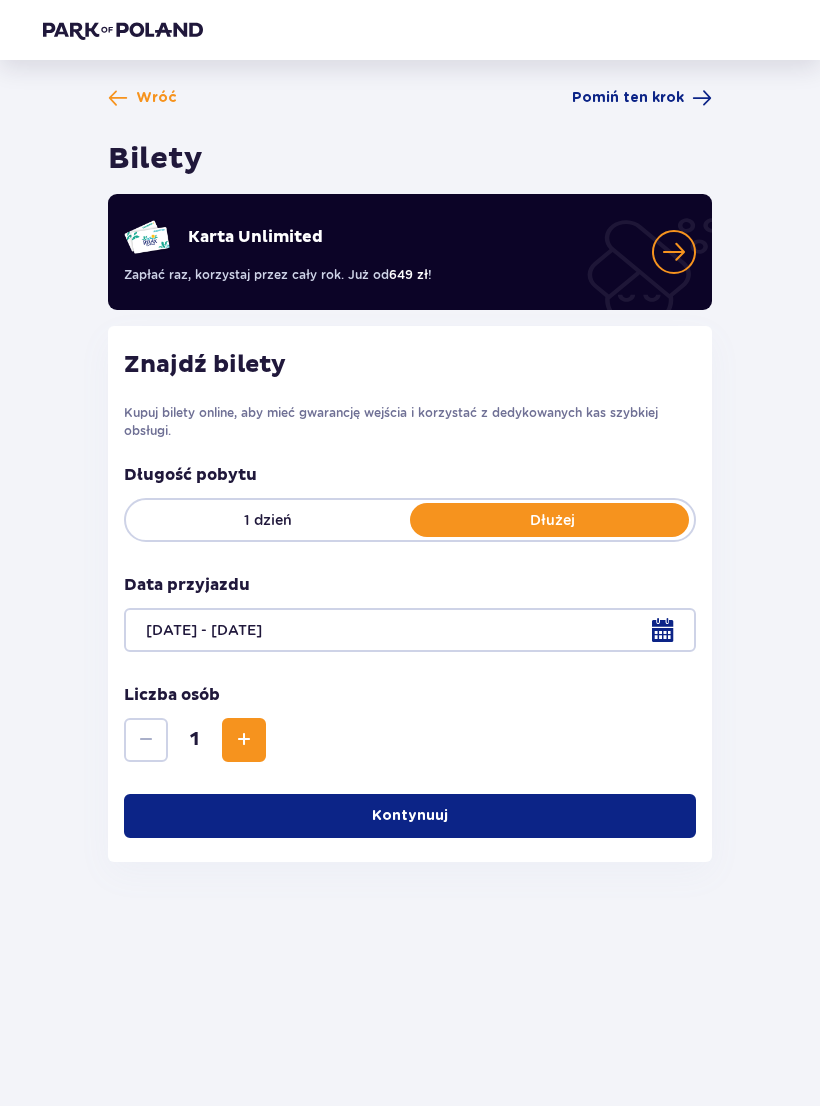 scroll, scrollTop: 26, scrollLeft: 0, axis: vertical 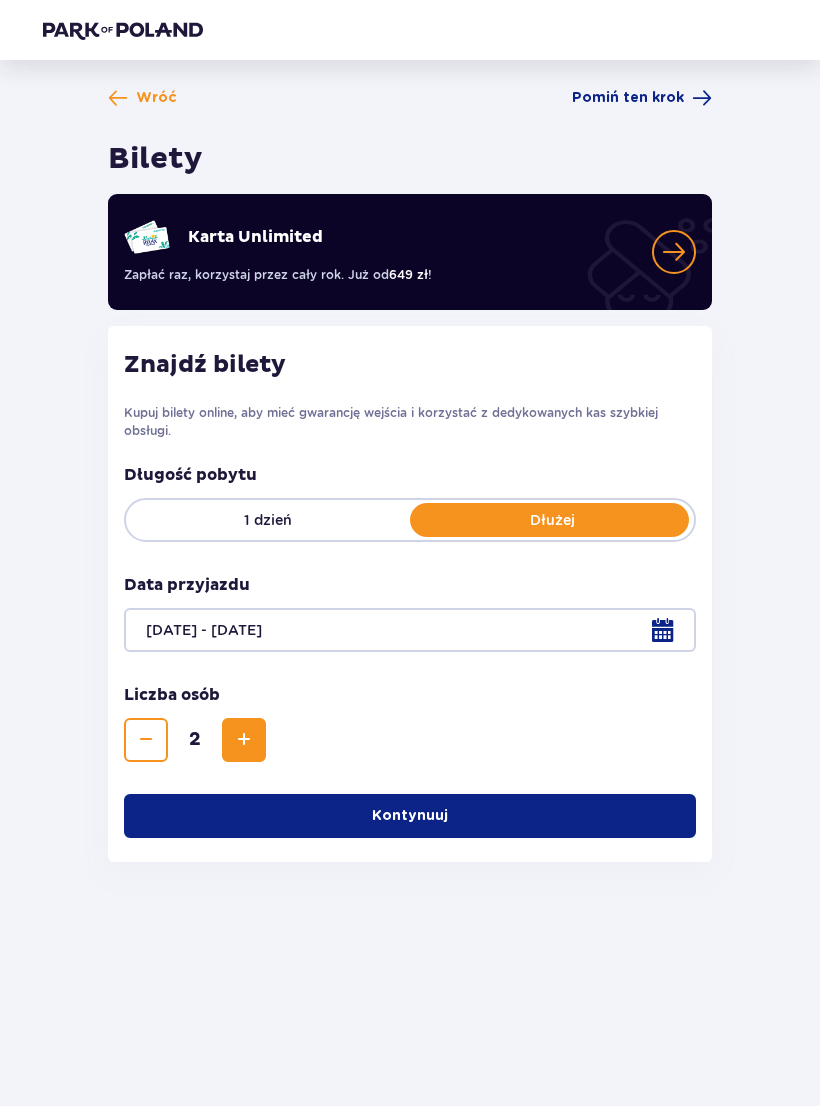 click on "Kontynuuj" at bounding box center [410, 816] 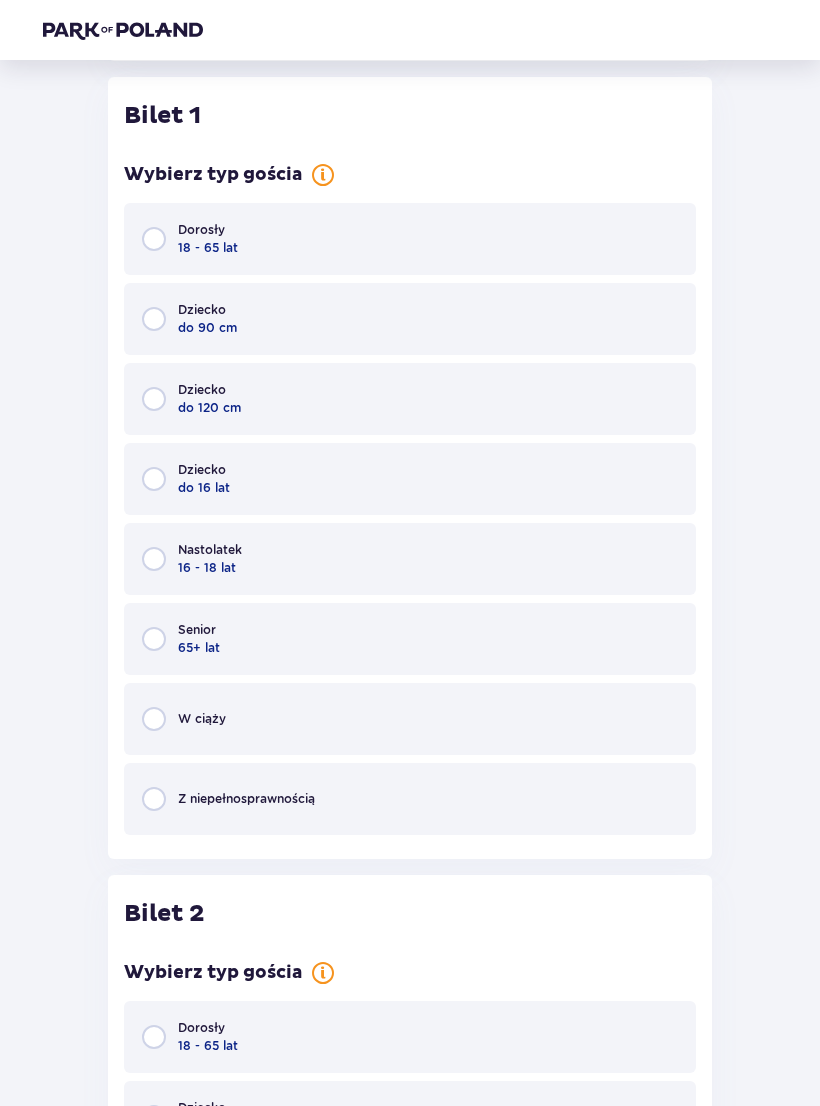 scroll, scrollTop: 802, scrollLeft: 0, axis: vertical 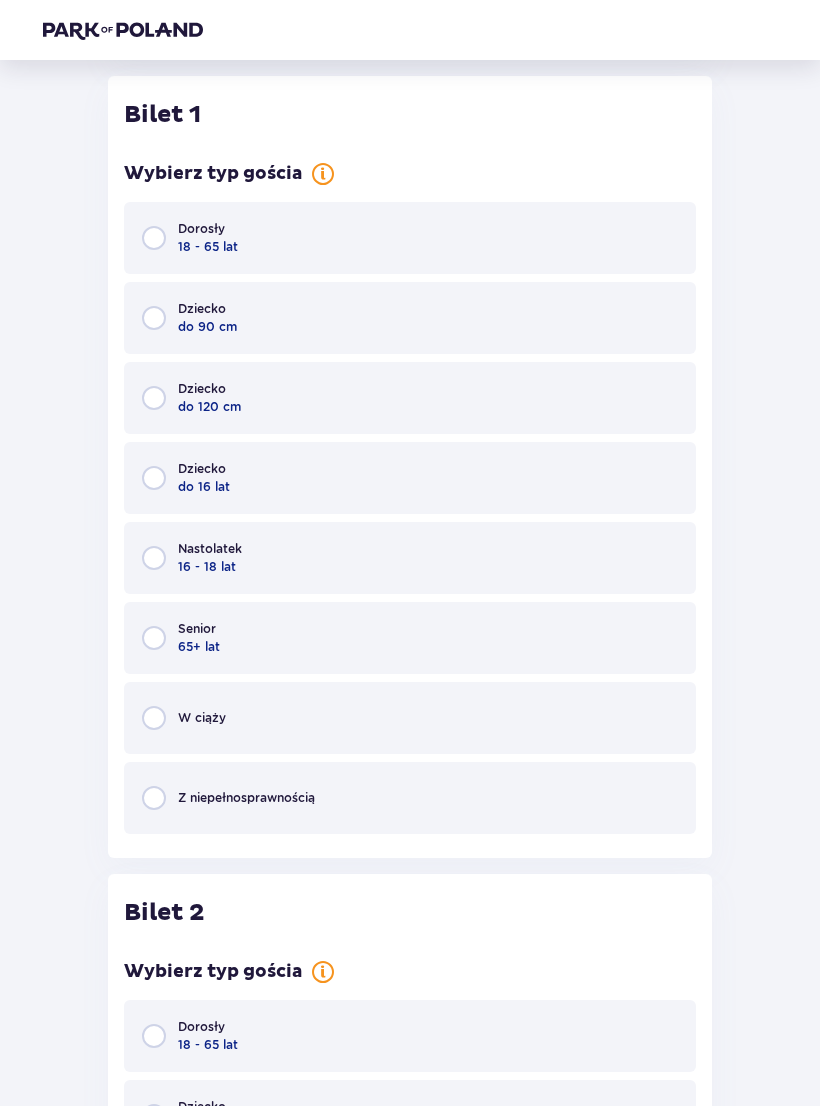 click on "Dorosły 18 - 65 lat" at bounding box center [410, 238] 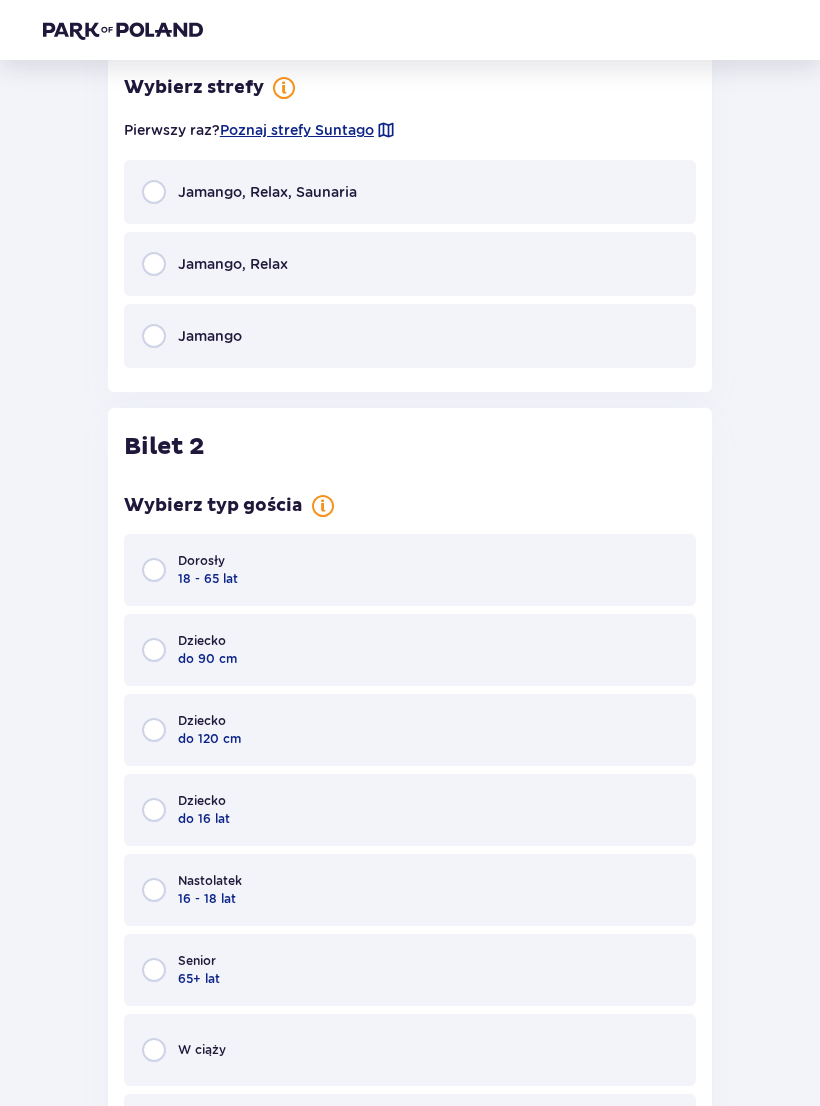 click on "Dorosły 18 - 65 lat" at bounding box center (410, 570) 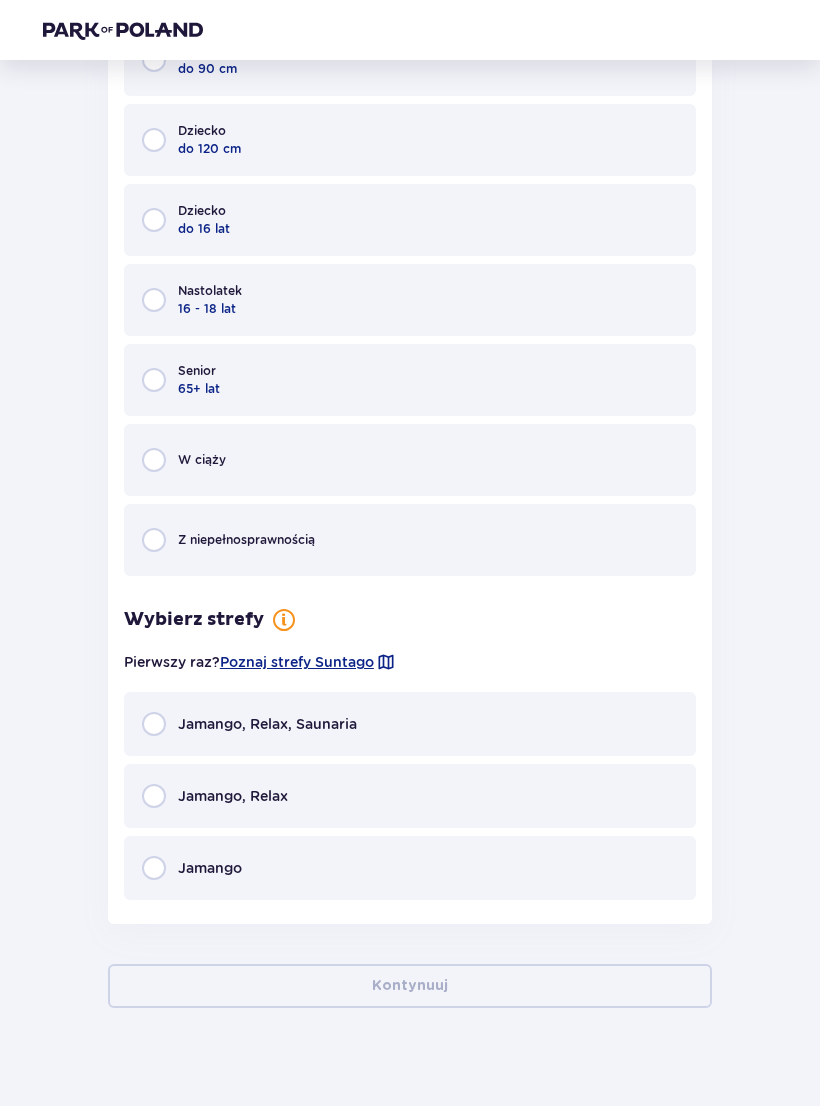 scroll, scrollTop: 2204, scrollLeft: 0, axis: vertical 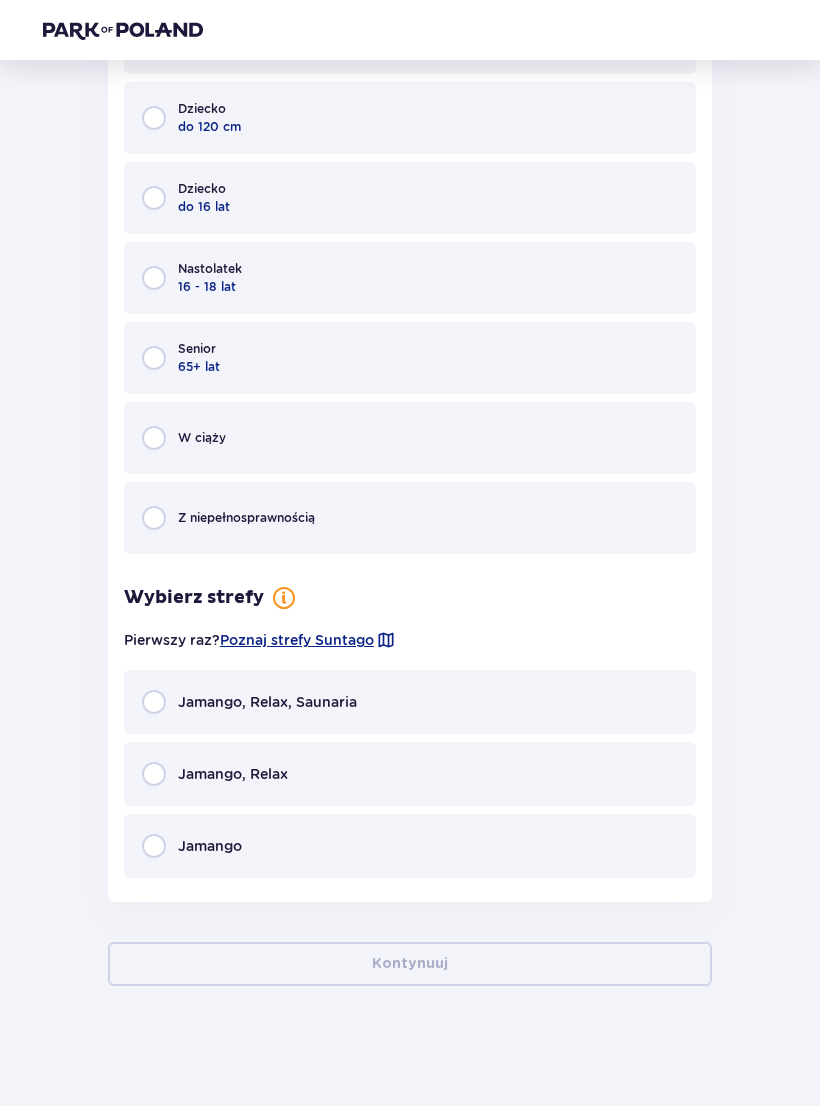 click on "Jamango, Relax, Saunaria" at bounding box center (410, 702) 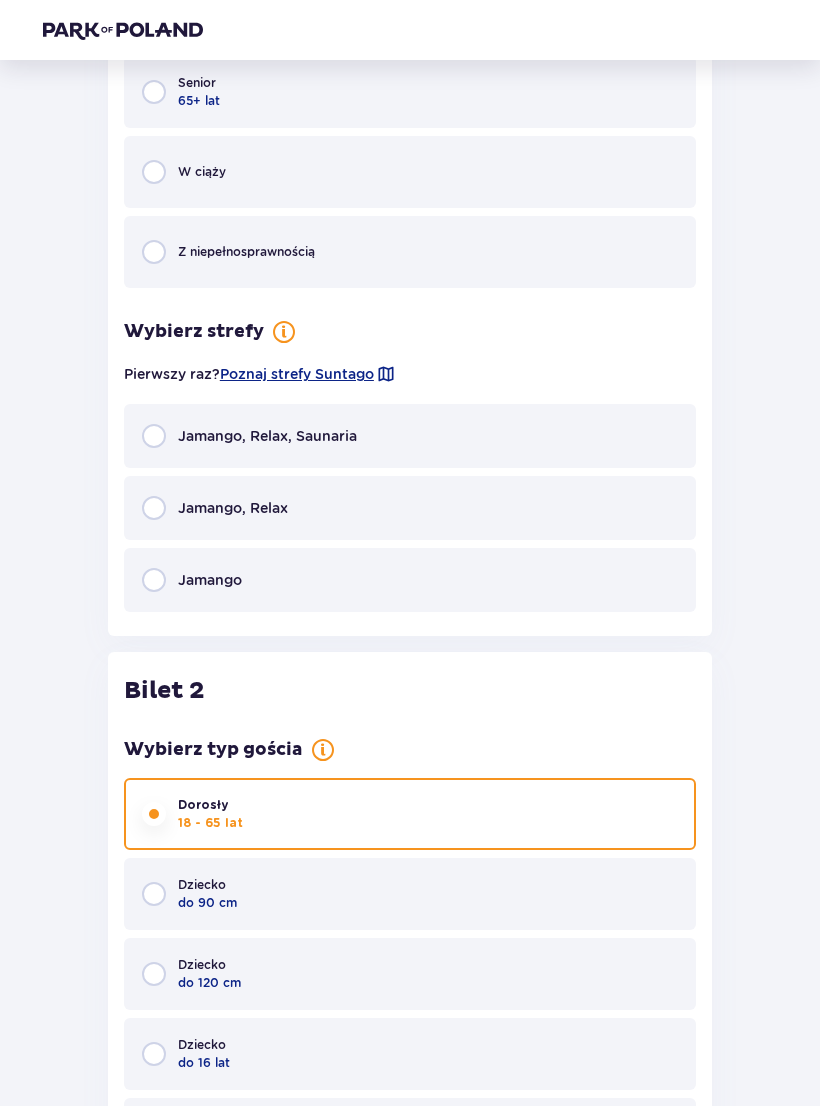 click on "Jamango, Relax, Saunaria" at bounding box center (410, 437) 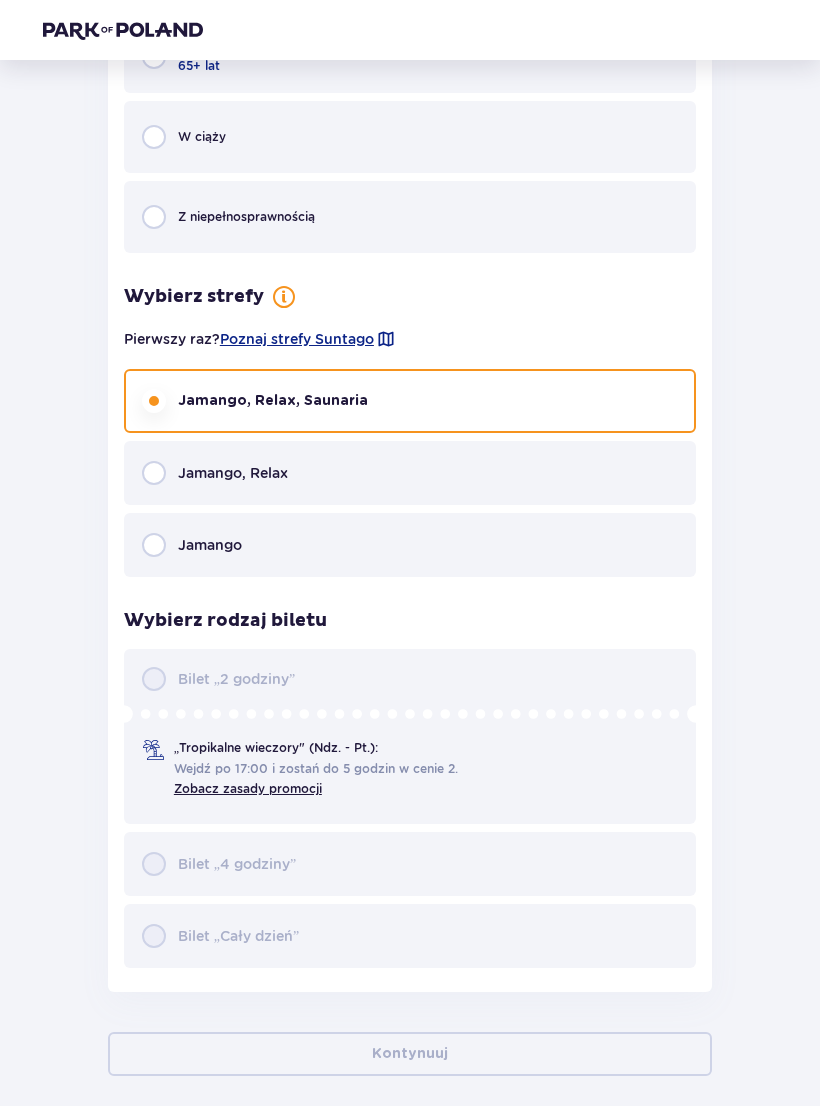 scroll, scrollTop: 2947, scrollLeft: 0, axis: vertical 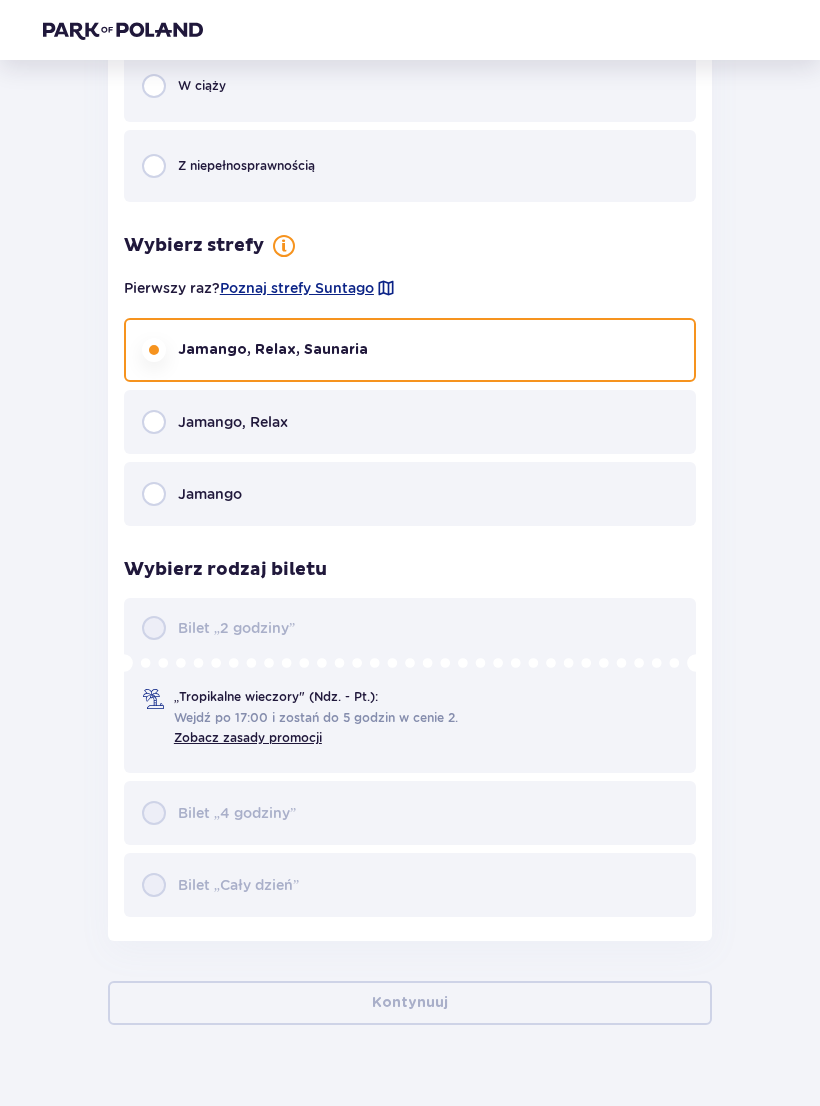 click on "Bilet „2 godziny” „Tropikalne wieczory" (Ndz. - Pt.): Wejdź po 17:00 i zostań do 5 godzin w cenie 2. Zobacz zasady promocji Bilet „4 godziny” Bilet „Cały dzień”" at bounding box center [410, 757] 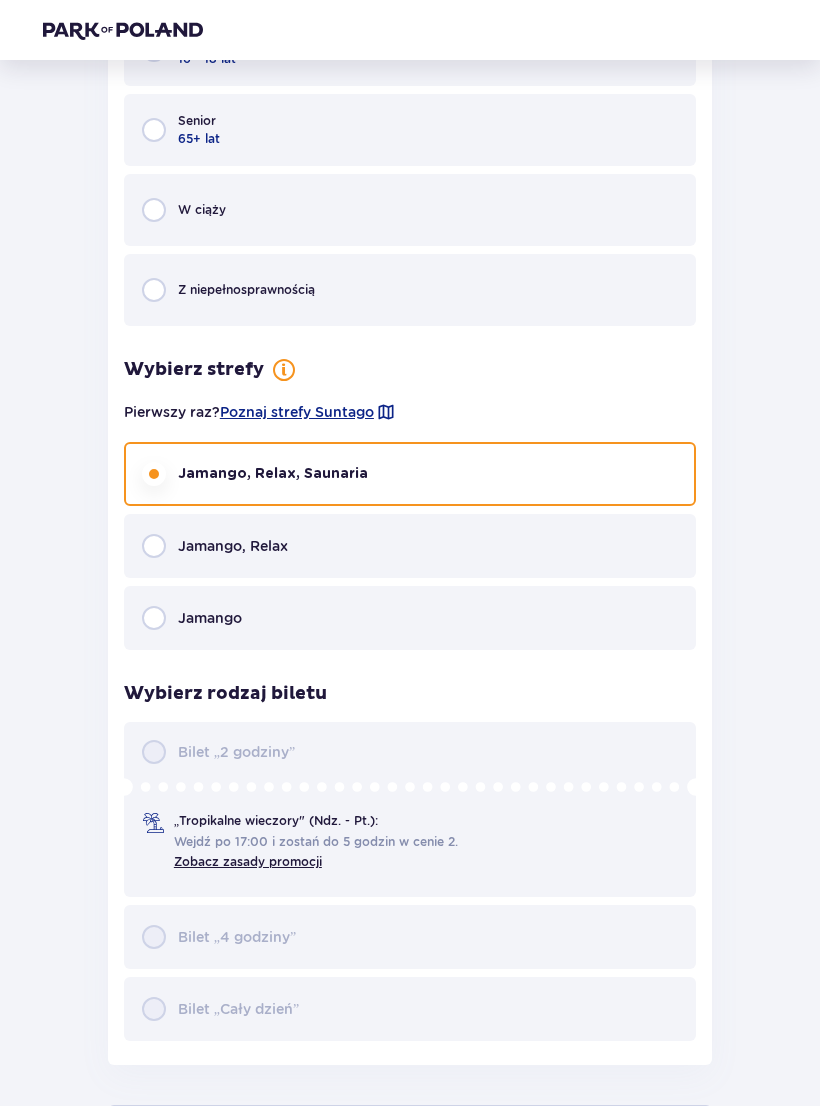 scroll, scrollTop: 2947, scrollLeft: 0, axis: vertical 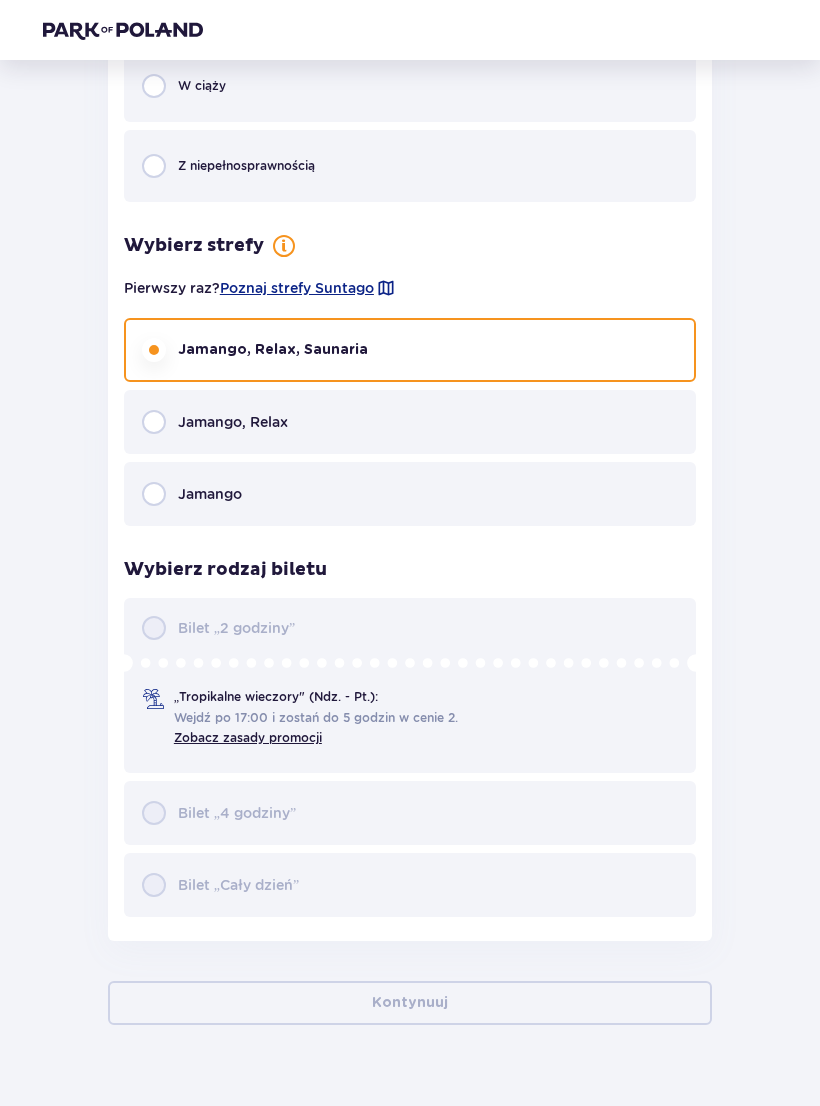 click on "Wróć Pomiń ten krok Bilety Karta Unlimited Zapłać raz, korzystaj przez cały rok. Już od  649 zł ! Znajdź bilety Kupuj bilety online, aby mieć gwarancję wejścia i korzystać z dedykowanych kas szybkiej obsługi. Długość pobytu 1 dzień Dłużej Data przyjazdu [DATE] - [DATE] Liczba osób 2 Kontynuuj Bilet   1 Wybierz typ gościa Dorosły 18 - 65 lat Dziecko do 90 cm Dziecko do 120 cm Dziecko do 16 lat Nastolatek 16 - 18 lat Senior 65+ lat W ciąży Z niepełno­sprawnością Wybierz strefy Pierwszy raz?  Poznaj strefy Suntago Jamango, Relax, Saunaria Jamango, Relax Jamango Wybierz rodzaj biletu Bilet „2 godziny” „Tropikalne wieczory" (Ndz. - Pt.): Wejdź po 17:00 i zostań do 5 godzin w cenie 2. Zobacz zasady promocji Bilet „4 godziny” Bilet „Cały dzień” Bilet   2 Wybierz typ gościa Dorosły 18 - 65 lat Dziecko do 90 cm Dziecko do 120 cm Dziecko do 16 lat Nastolatek 16 - 18 lat Senior 65+ lat W ciąży Z niepełno­sprawnością Wybierz strefy Pierwszy raz?  Jamango" at bounding box center (410, -917) 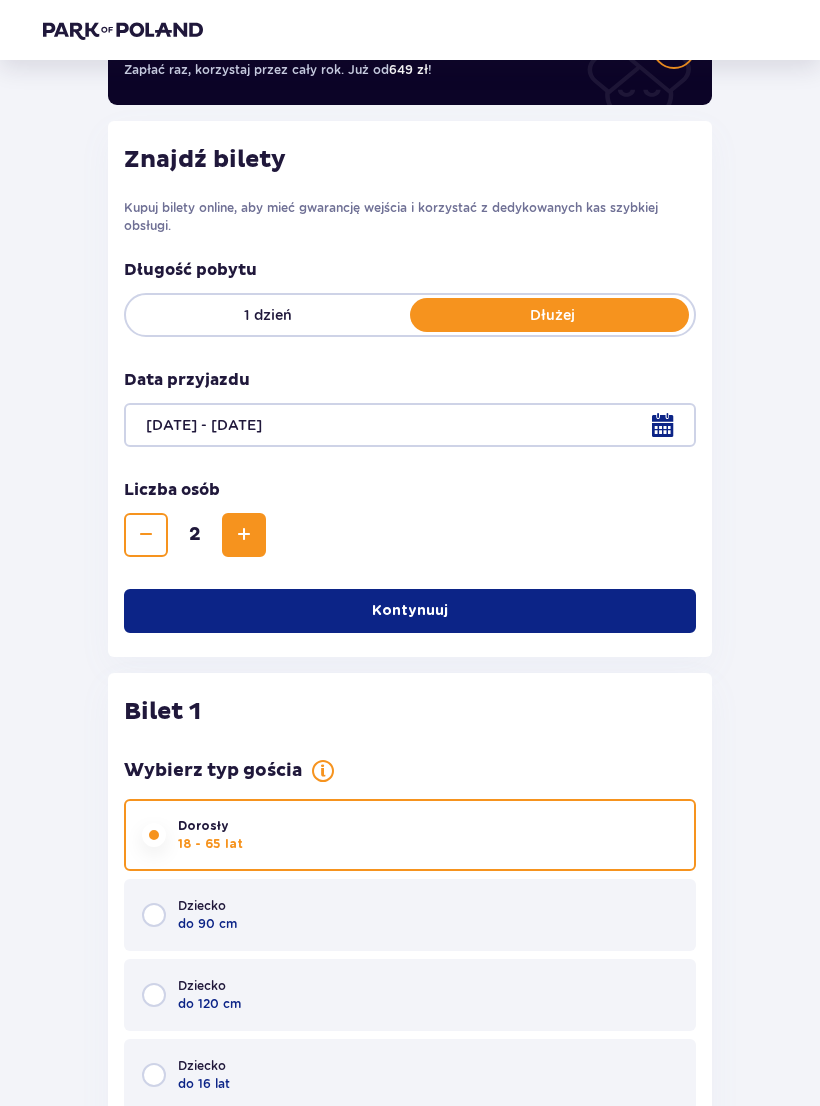 scroll, scrollTop: 0, scrollLeft: 0, axis: both 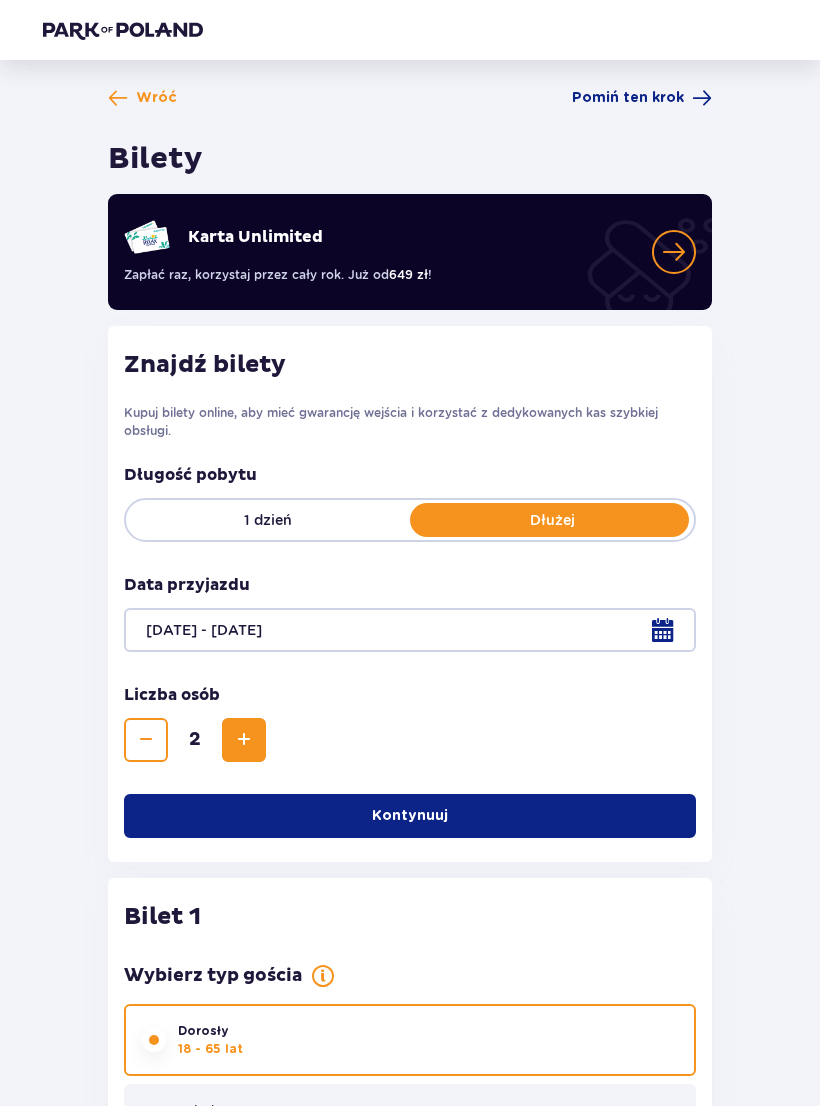 click at bounding box center [410, 630] 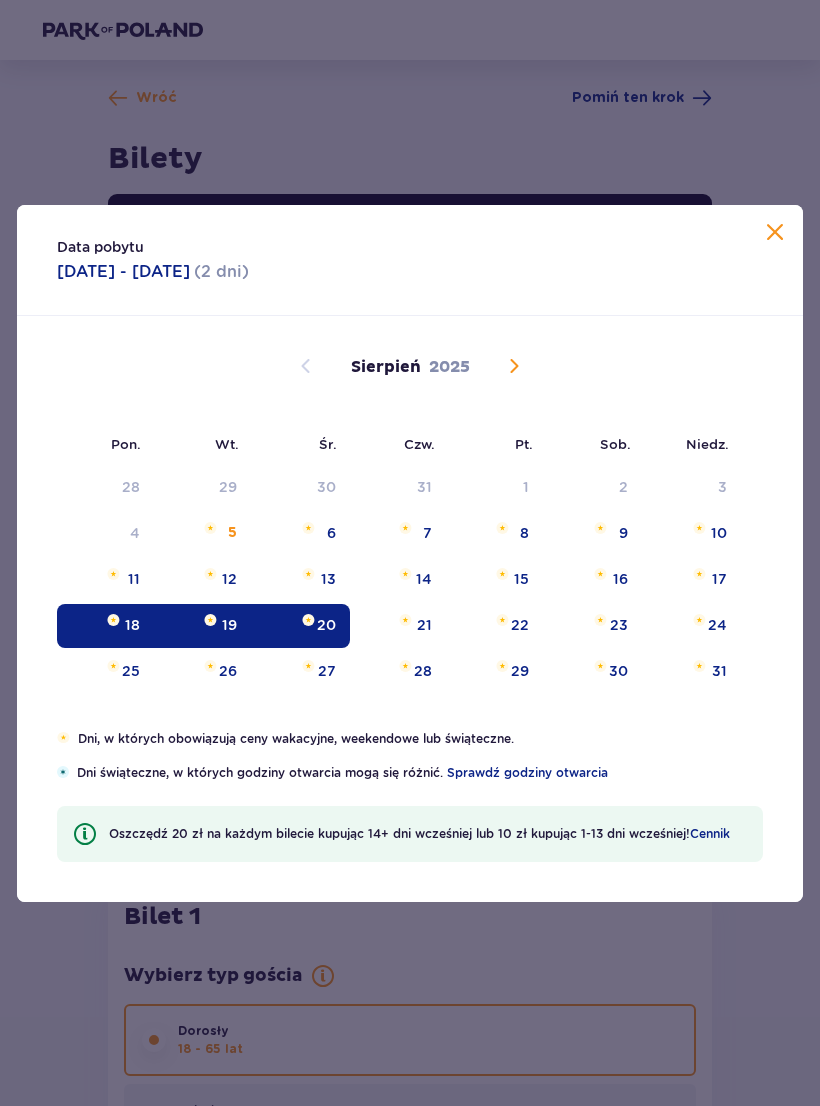 click on "Data pobytu [DATE] - [DATE] ( 2   dni ) Pon. Wt. Śr. Czw. Pt. Sob. Niedz. Lipiec 2025 30 1 2 3 4 5 6 7 8 9 10 11 12 13 14 15 16 17 18 19 20 21 22 23 24 25 26 27 28 29 30 31 1 2 3 Sierpień 2025 28 29 30 31 1 2 3 4 5 6 7 8 9 10 11 12 13 14 15 16 17 18 19 20 21 22 23 24 25 26 27 28 29 30 31 Wrzesień 2025 1 2 3 4 5 6 7 8 9 10 11 12 13 14 15 16 17 18 19 20 21 22 23 24 25 26 27 28 29 30 1 2 3 4 5 Dni, w których obowiązują ceny wakacyjne, weekendowe lub świąteczne. Dni świąteczne, w których godziny otwarcia mogą się różnić.   Sprawdź godziny otwarcia Oszczędź 20 zł na każdym bilecie kupując 14+ dni wcześniej lub 10 zł kupując 1-13 dni wcześniej!  Cennik" at bounding box center (410, 553) 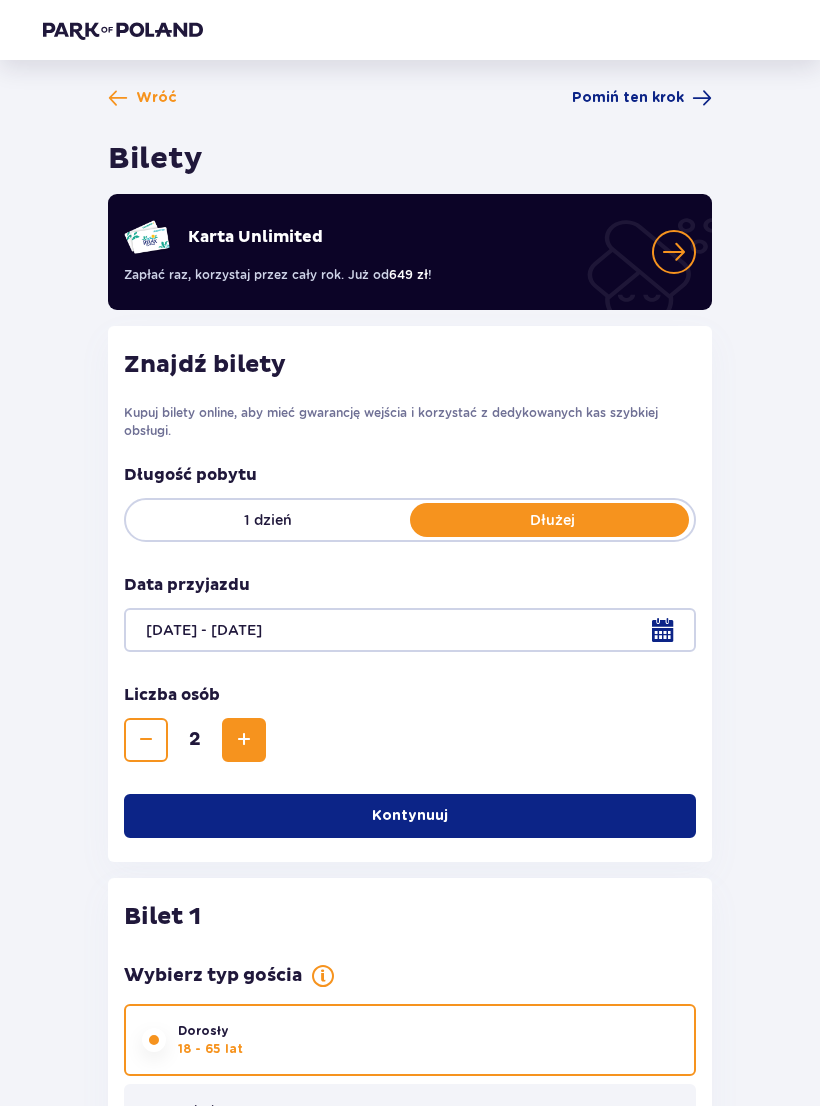 click on "1 dzień" at bounding box center [268, 520] 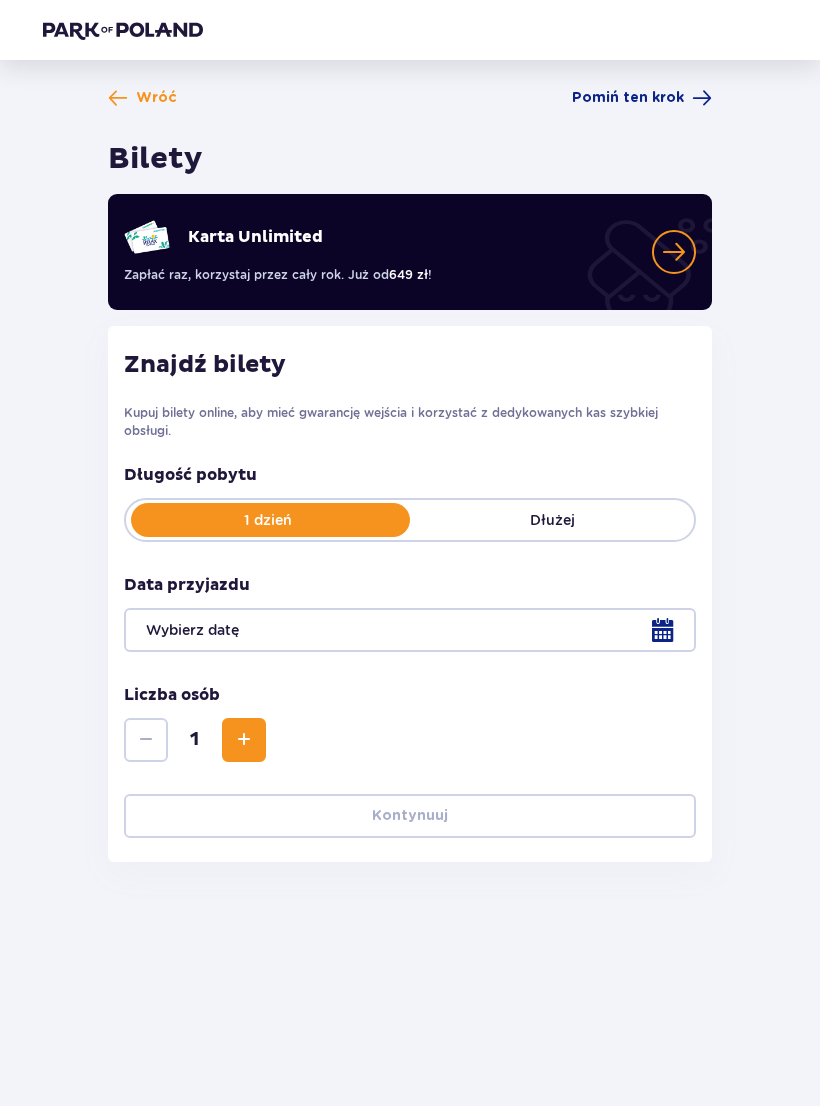 click at bounding box center (410, 630) 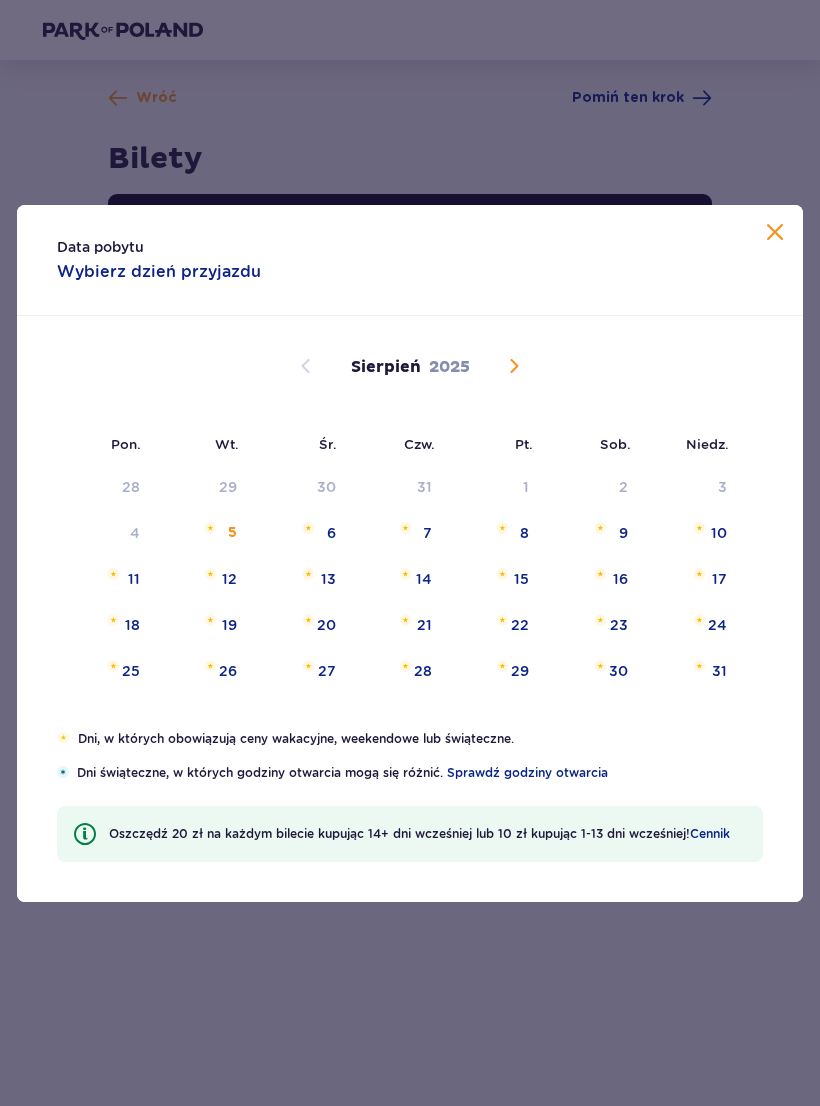 click on "18" at bounding box center [105, 626] 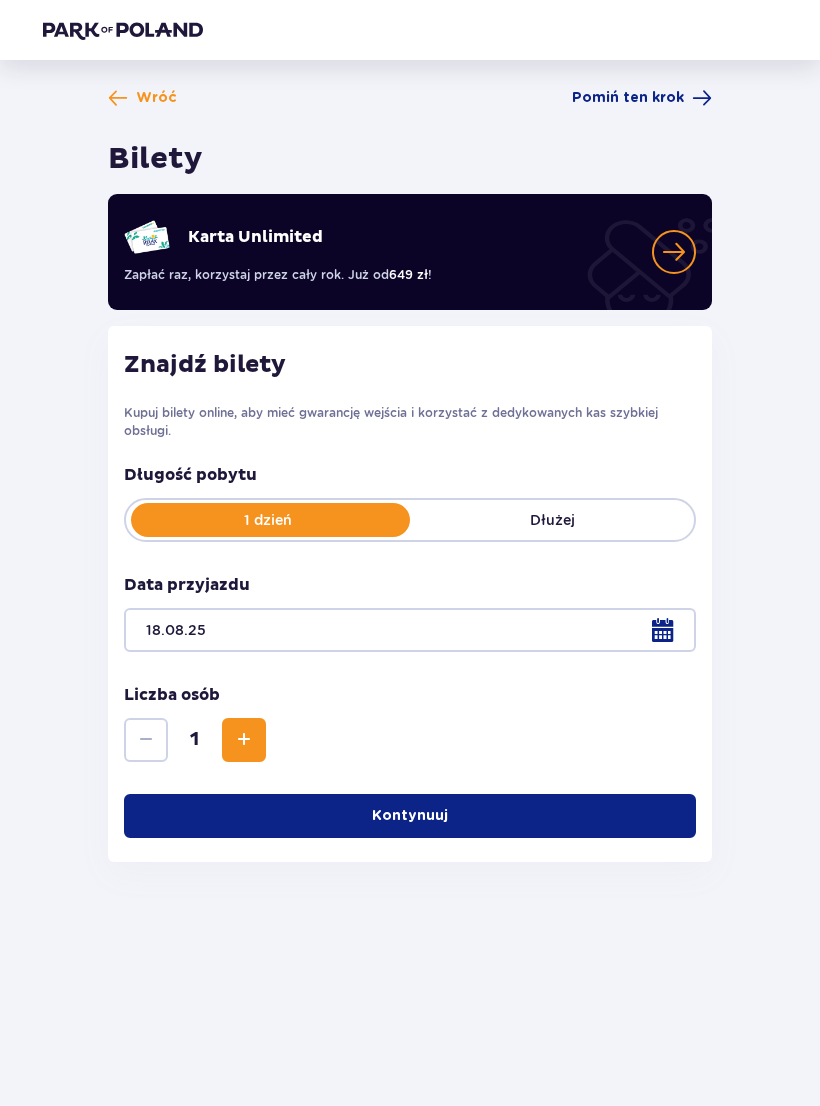 scroll, scrollTop: 31, scrollLeft: 0, axis: vertical 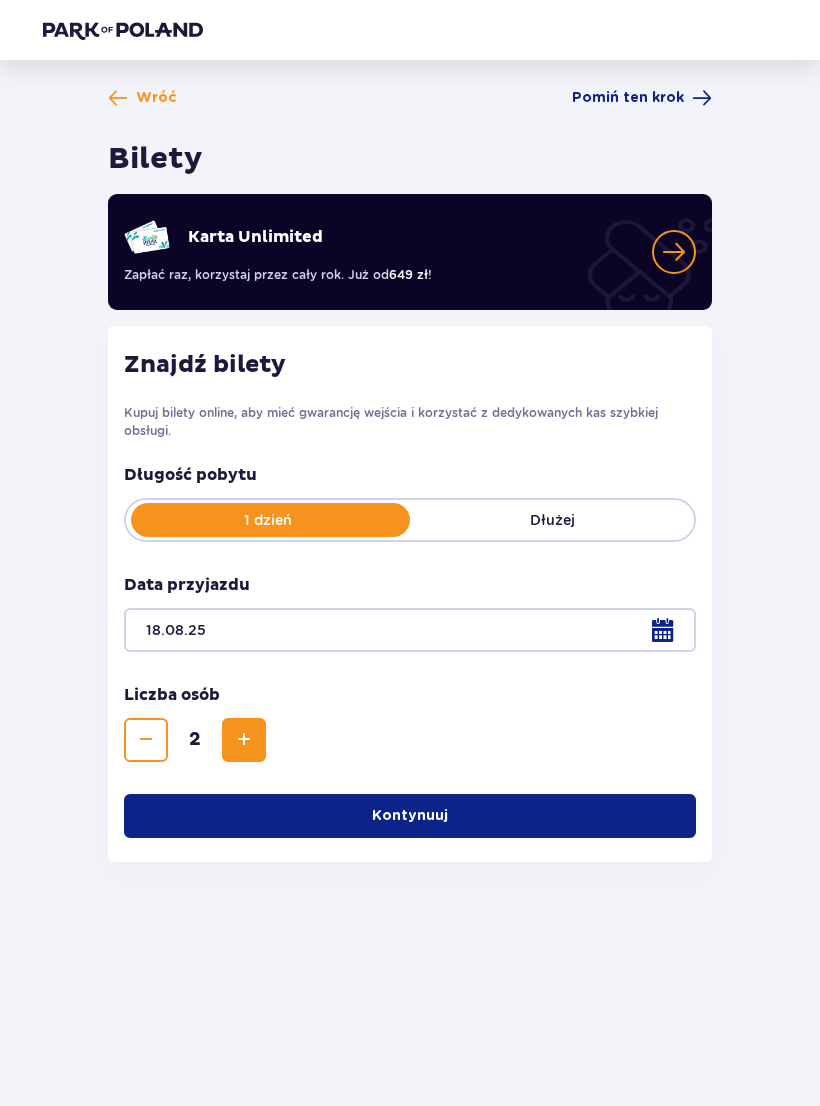 click on "Kontynuuj" at bounding box center (410, 816) 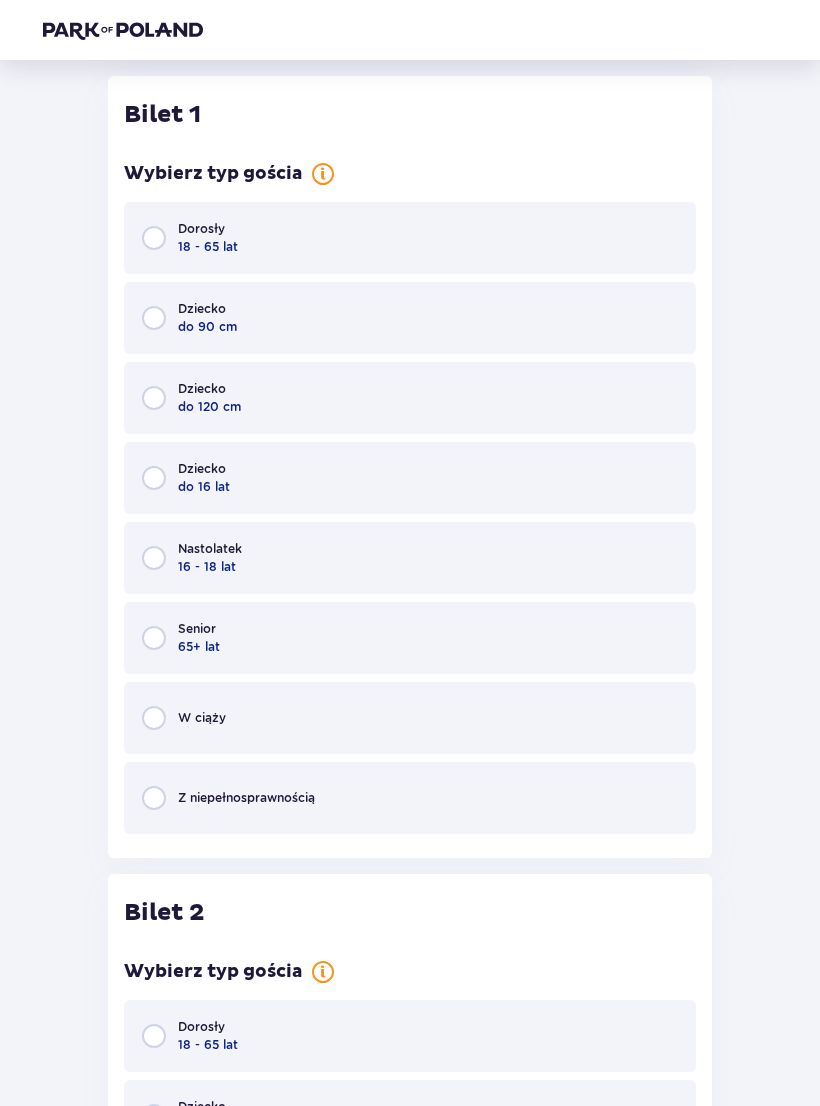 click on "Dorosły 18 - 65 lat" at bounding box center [410, 238] 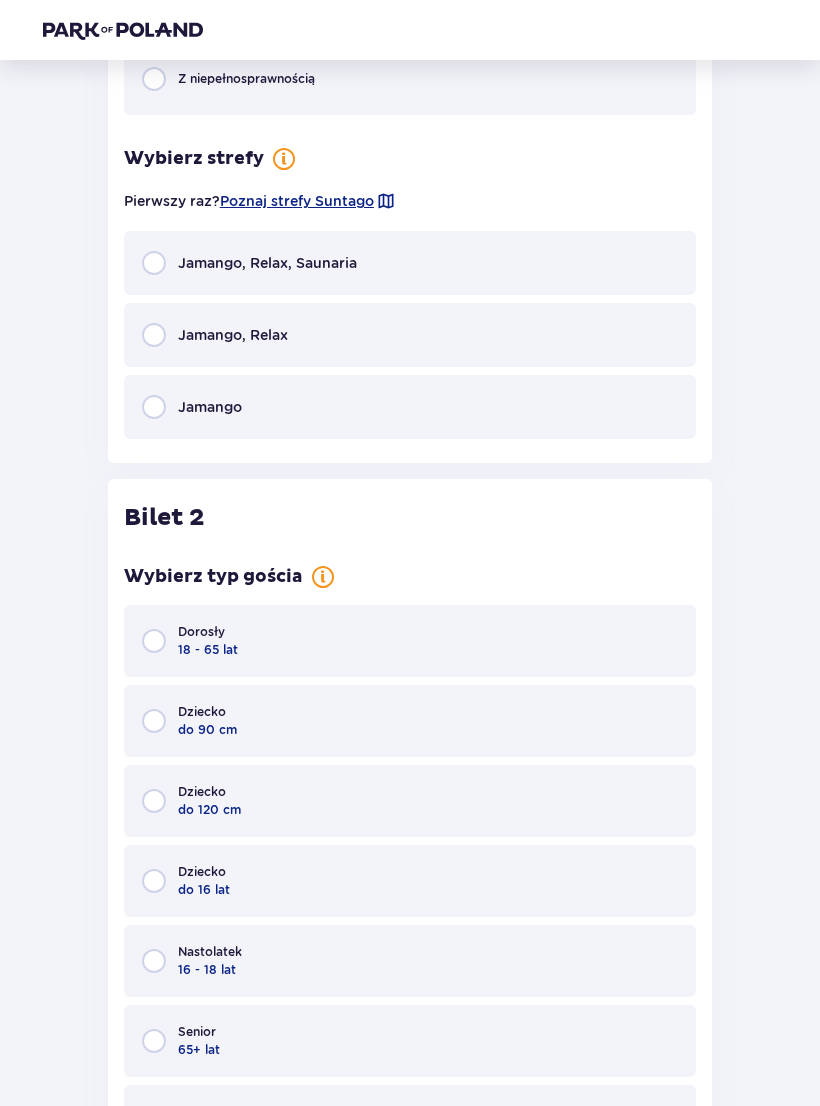 click on "Jamango, Relax, Saunaria" at bounding box center (410, 264) 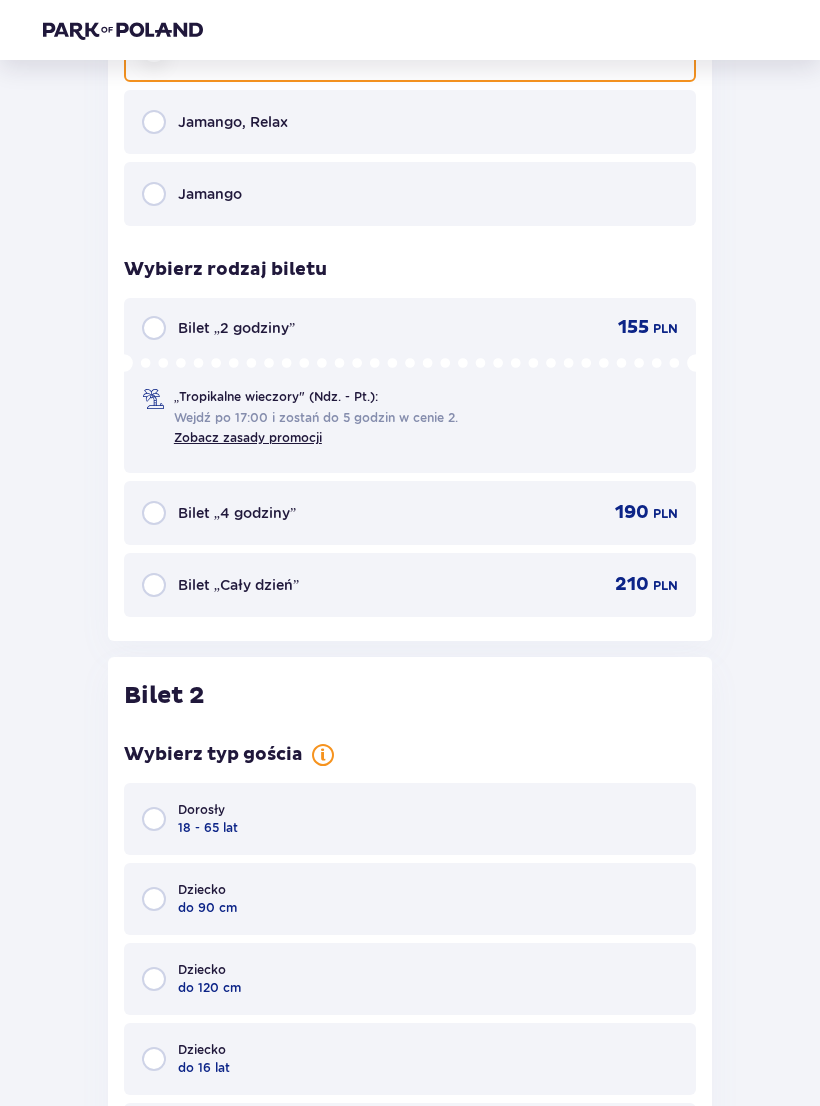 click on "Bilet „Cały dzień” 210 PLN" at bounding box center (410, 585) 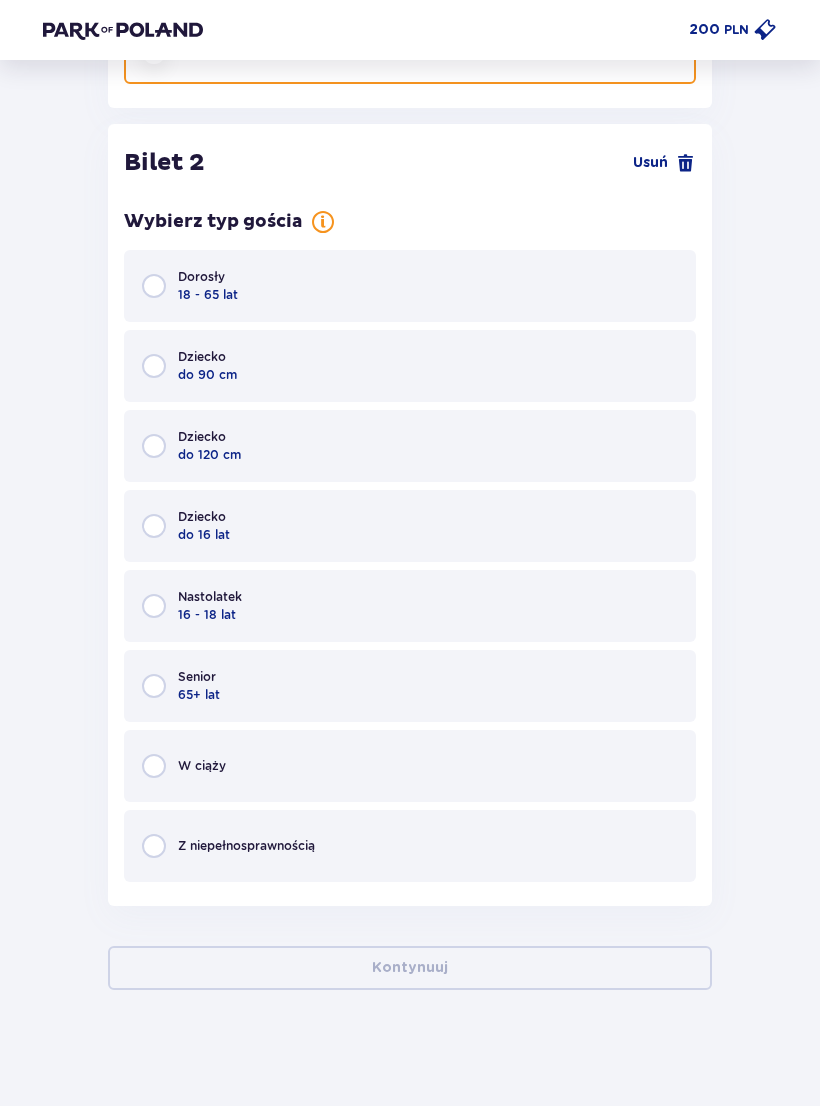 click on "Dorosły 18 - 65 lat" at bounding box center [410, 286] 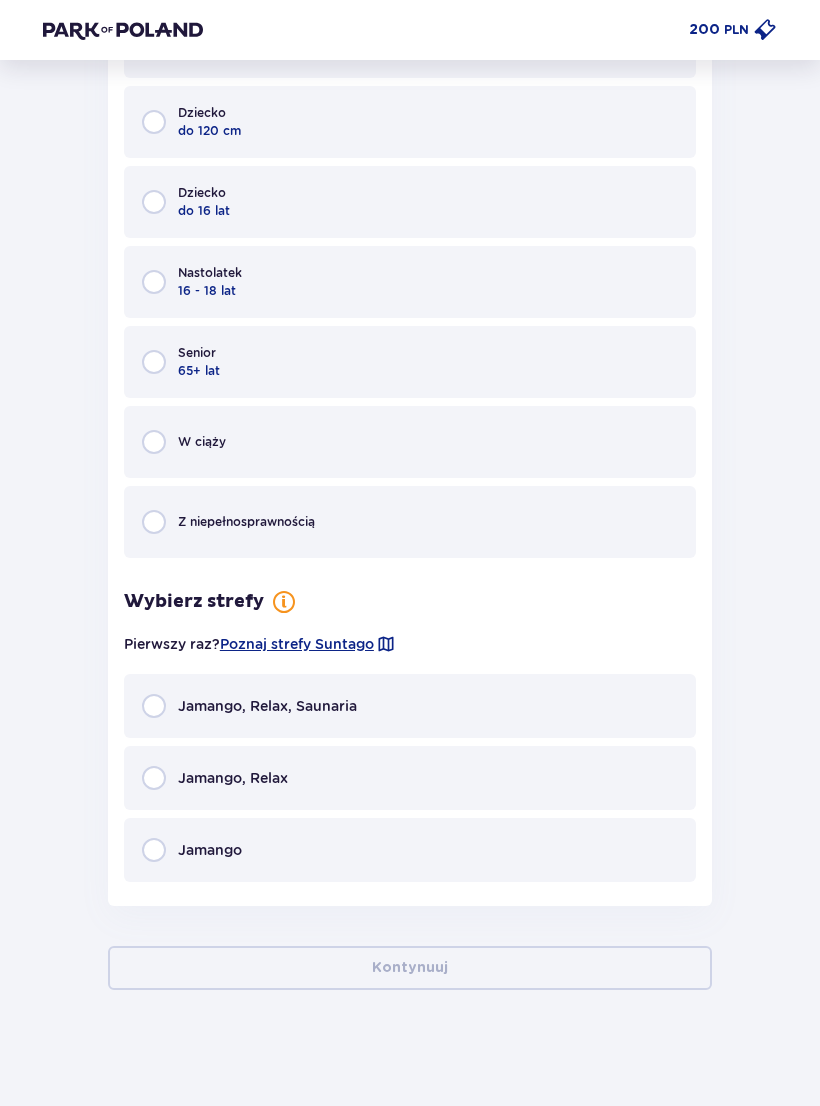 click on "Jamango, Relax, Saunaria" at bounding box center (410, 706) 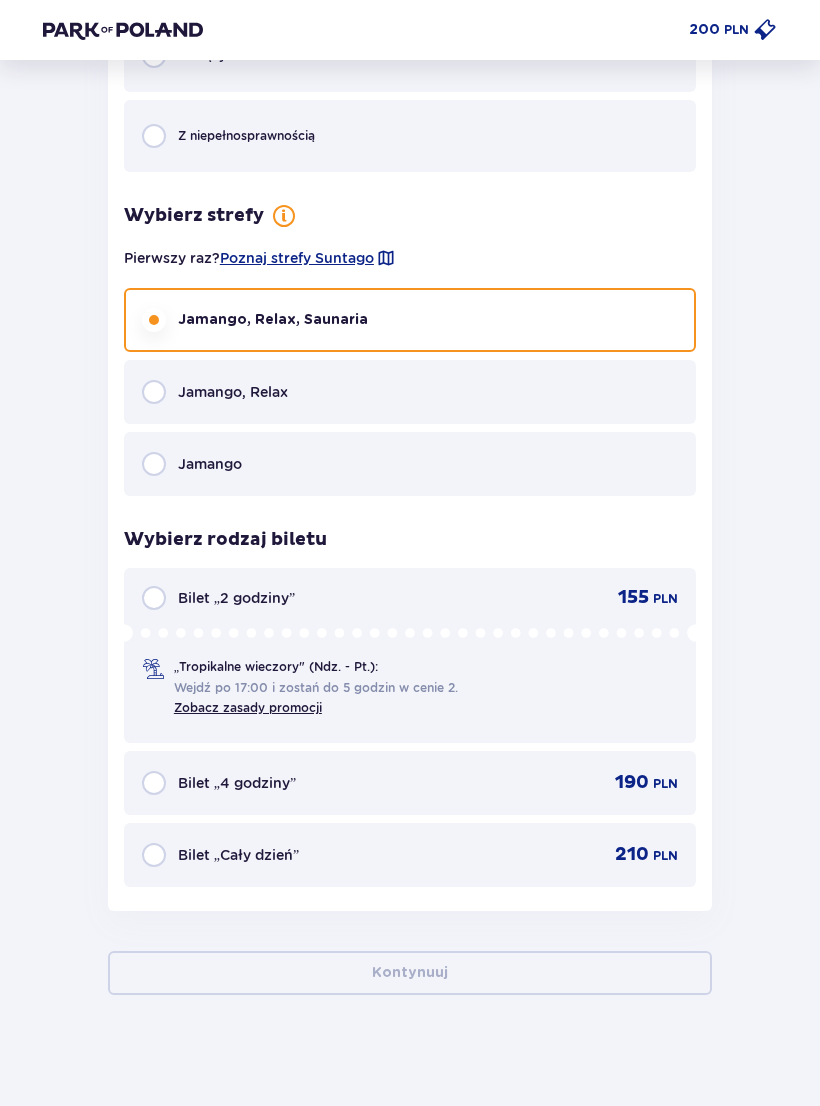 scroll, scrollTop: 2978, scrollLeft: 0, axis: vertical 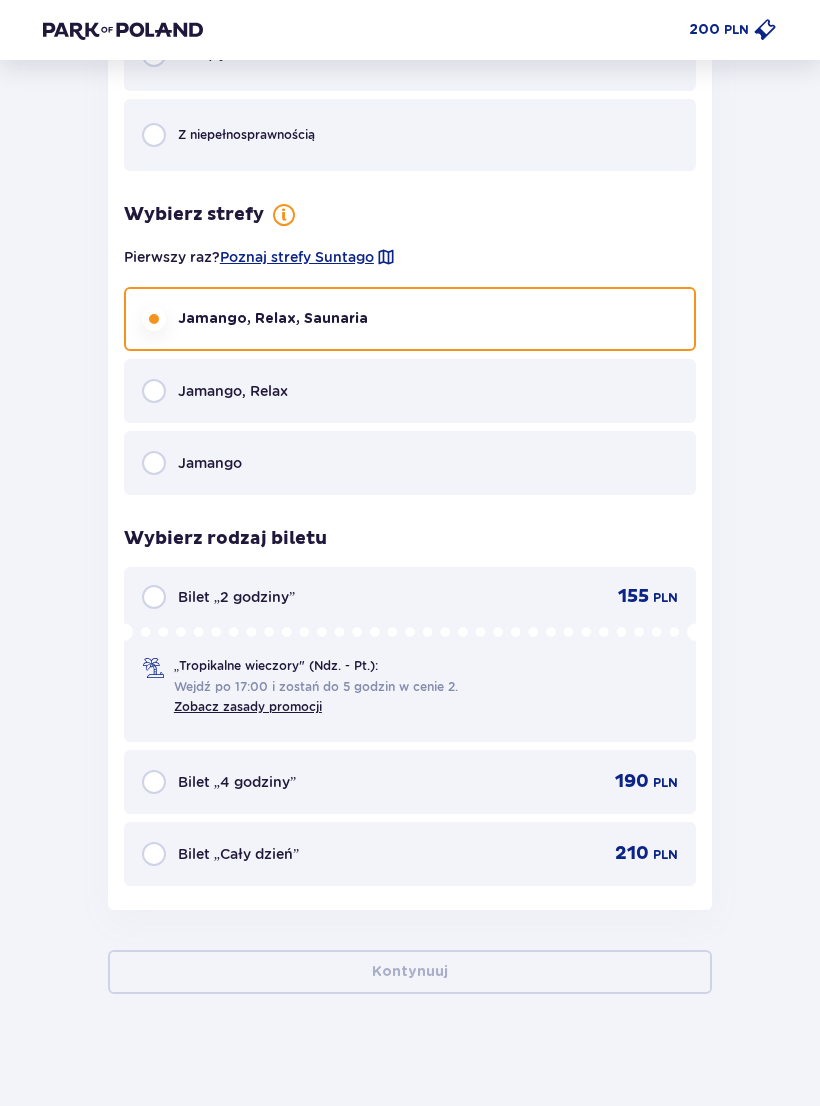 click on "Bilet „Cały dzień” 210 PLN" at bounding box center [410, 854] 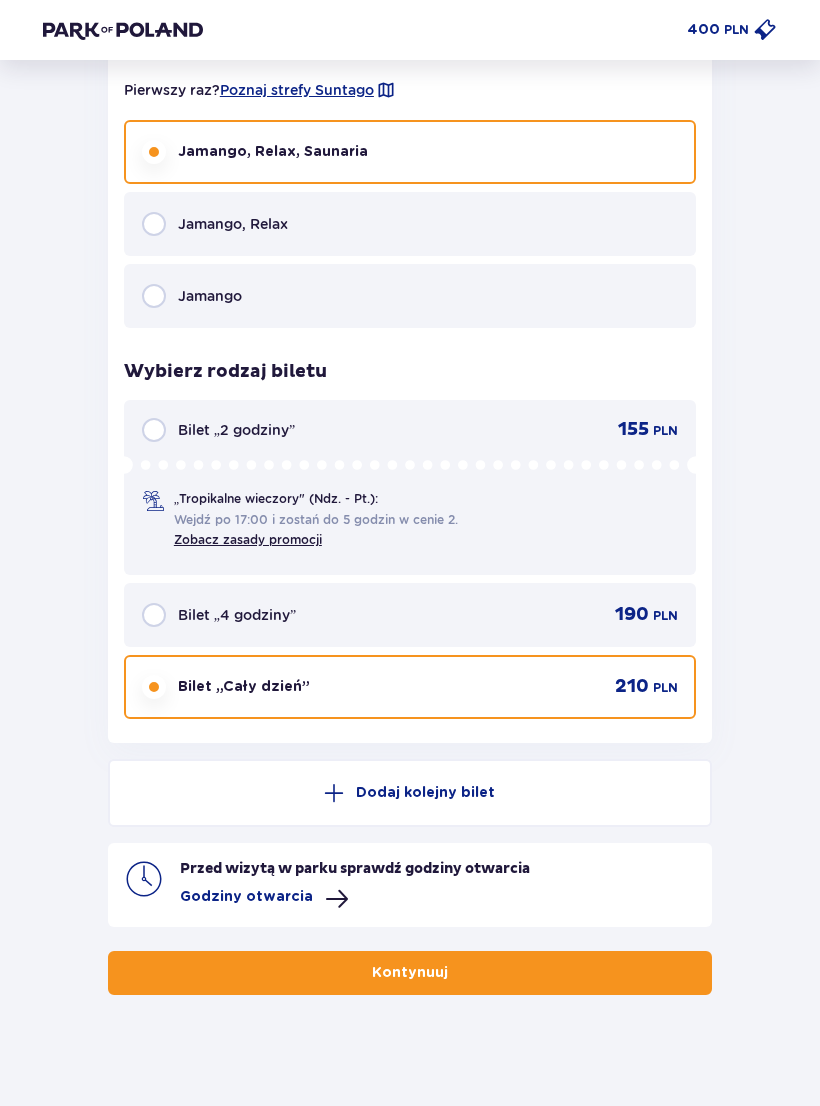 scroll, scrollTop: 3146, scrollLeft: 0, axis: vertical 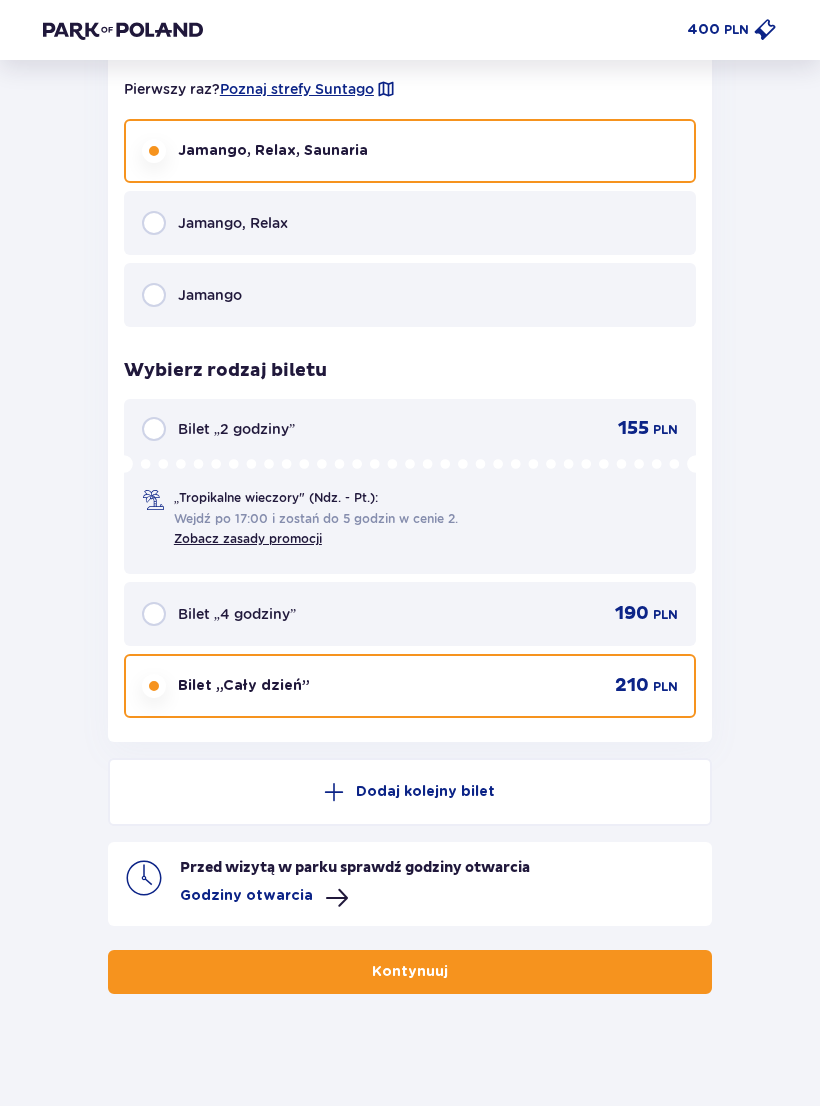 click on "Kontynuuj" at bounding box center (410, 972) 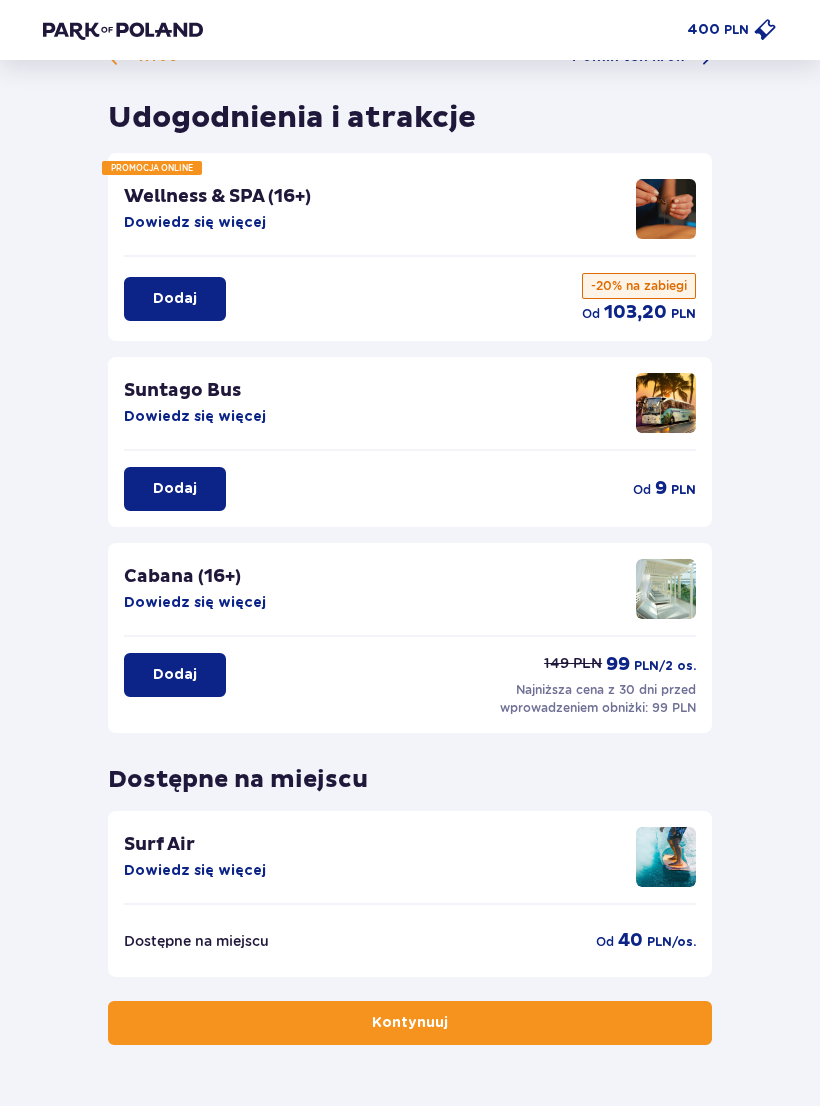 scroll, scrollTop: 0, scrollLeft: 0, axis: both 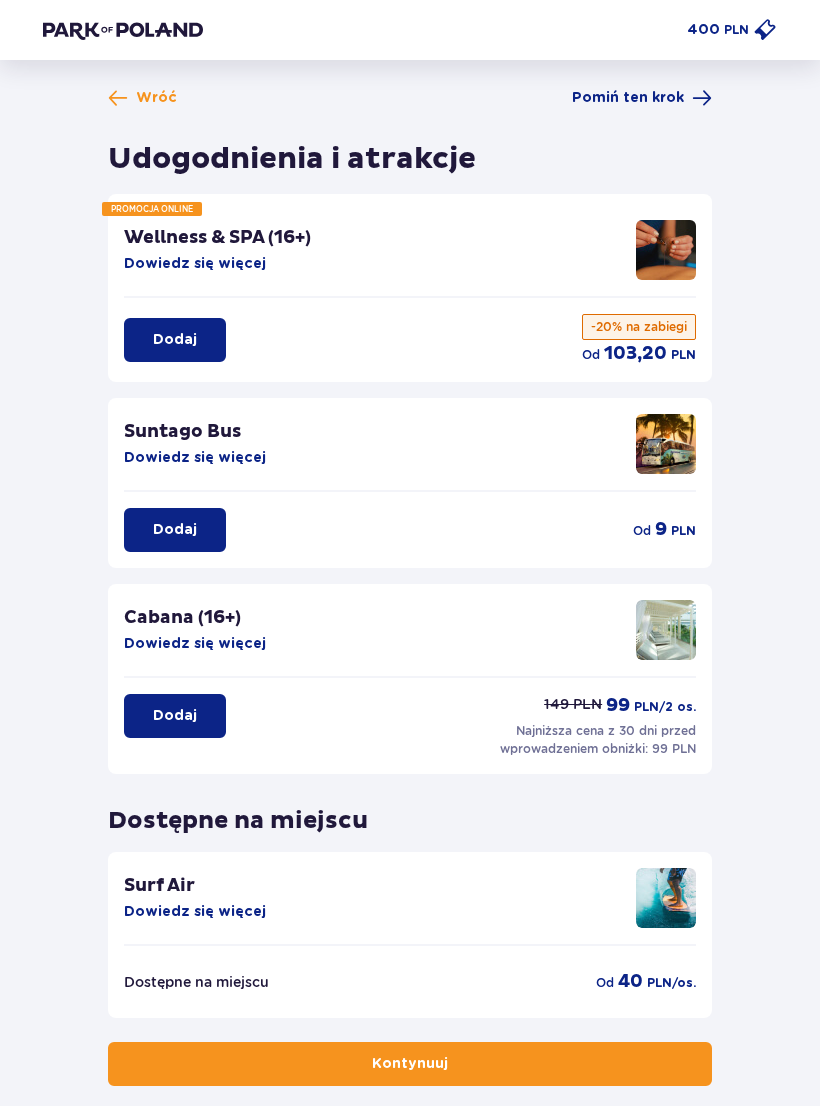 click on "Wróć" at bounding box center [156, 98] 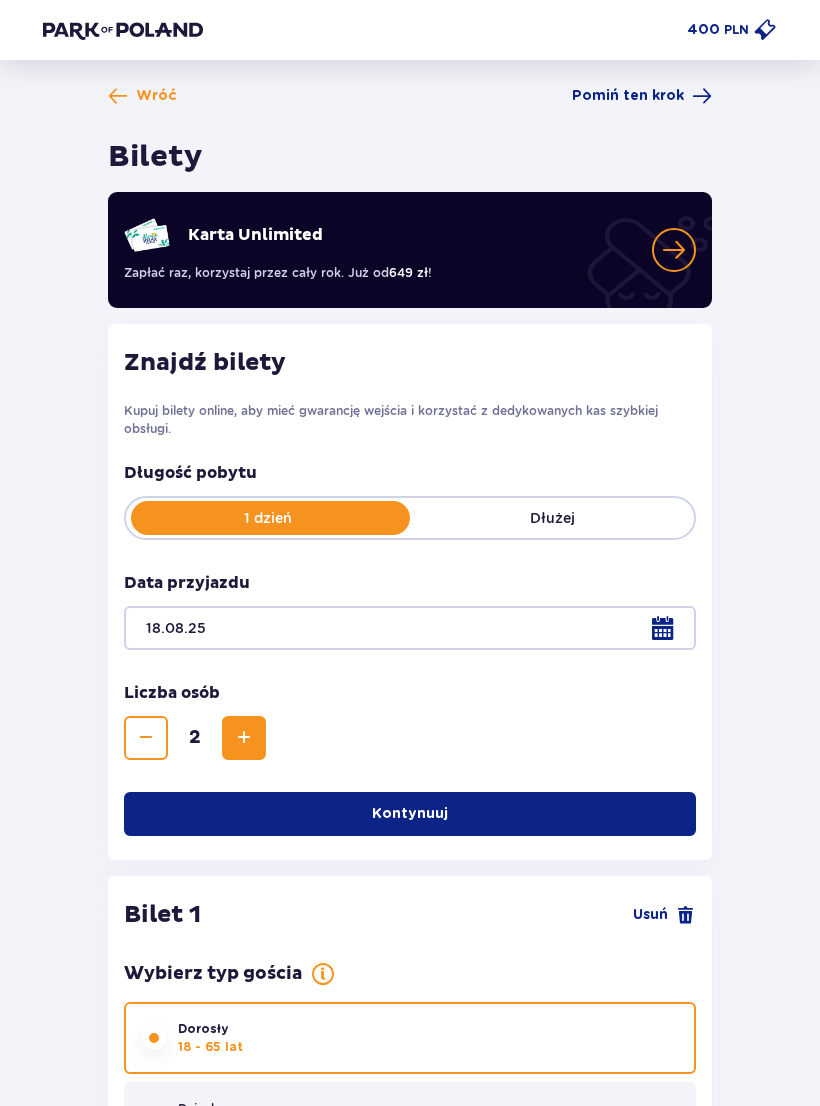 scroll, scrollTop: 0, scrollLeft: 0, axis: both 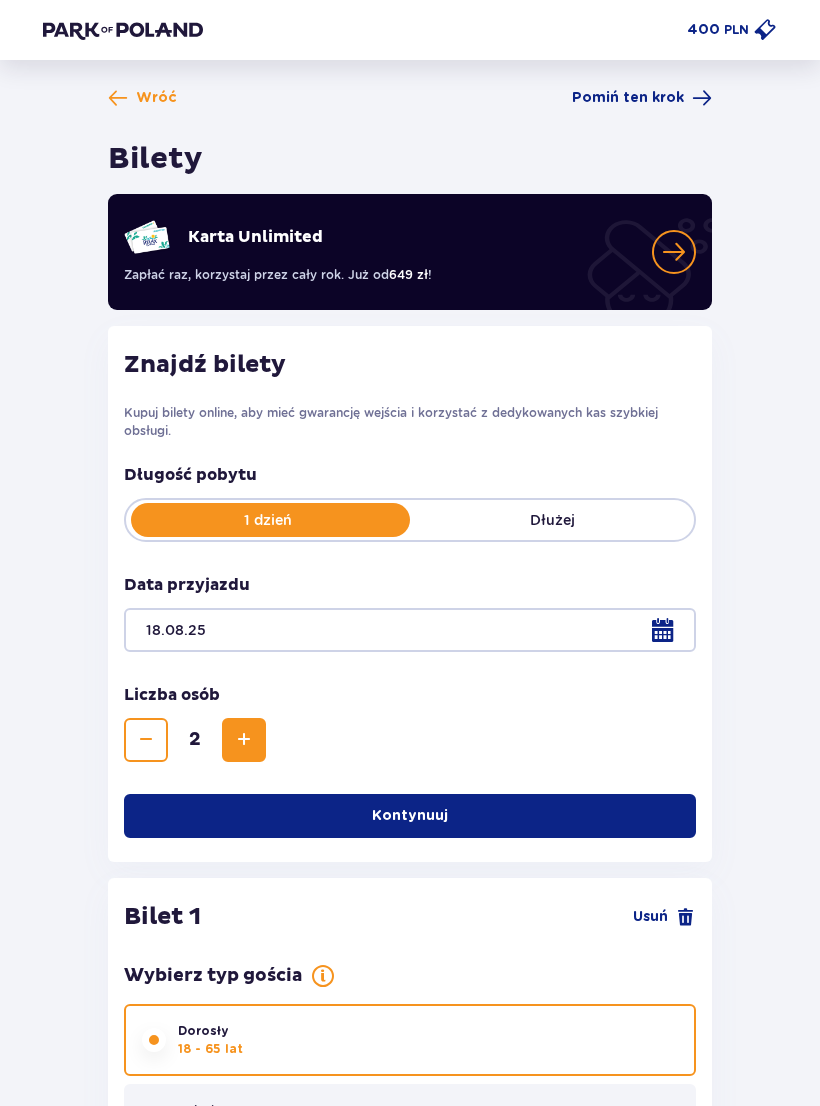 click on "Wróć" at bounding box center (156, 98) 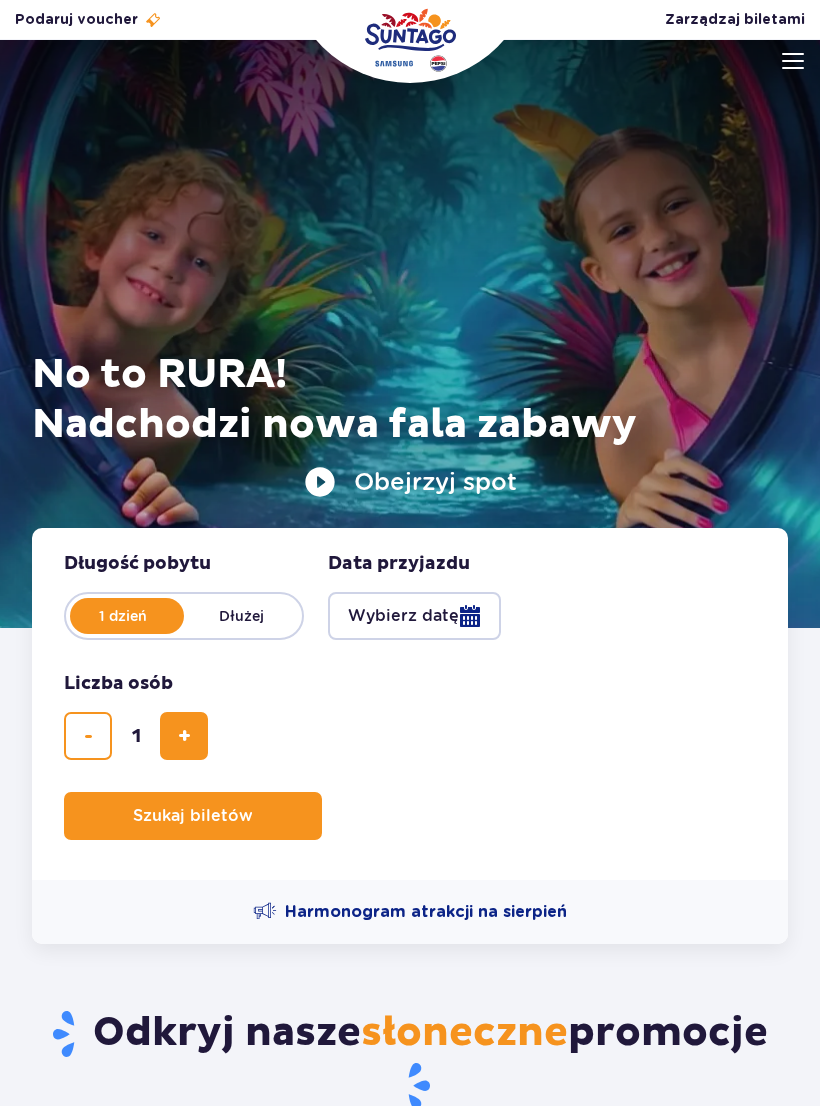 scroll, scrollTop: 0, scrollLeft: 0, axis: both 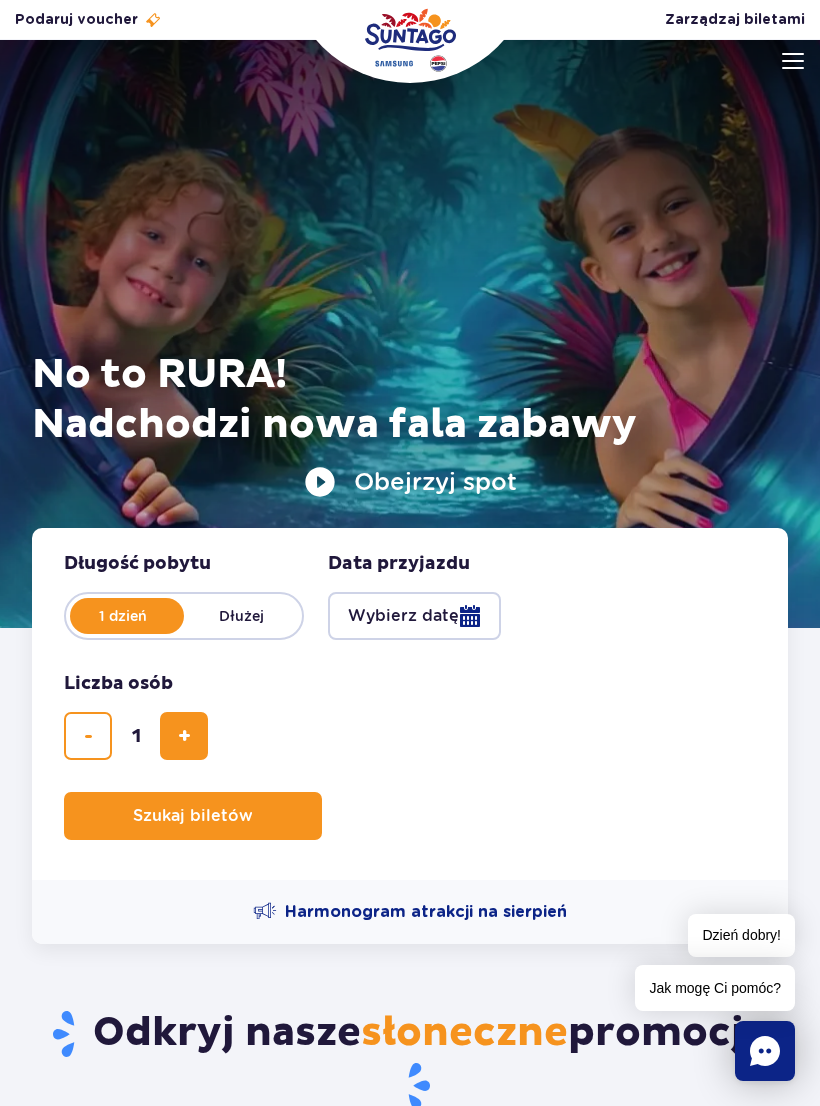 click at bounding box center (793, 61) 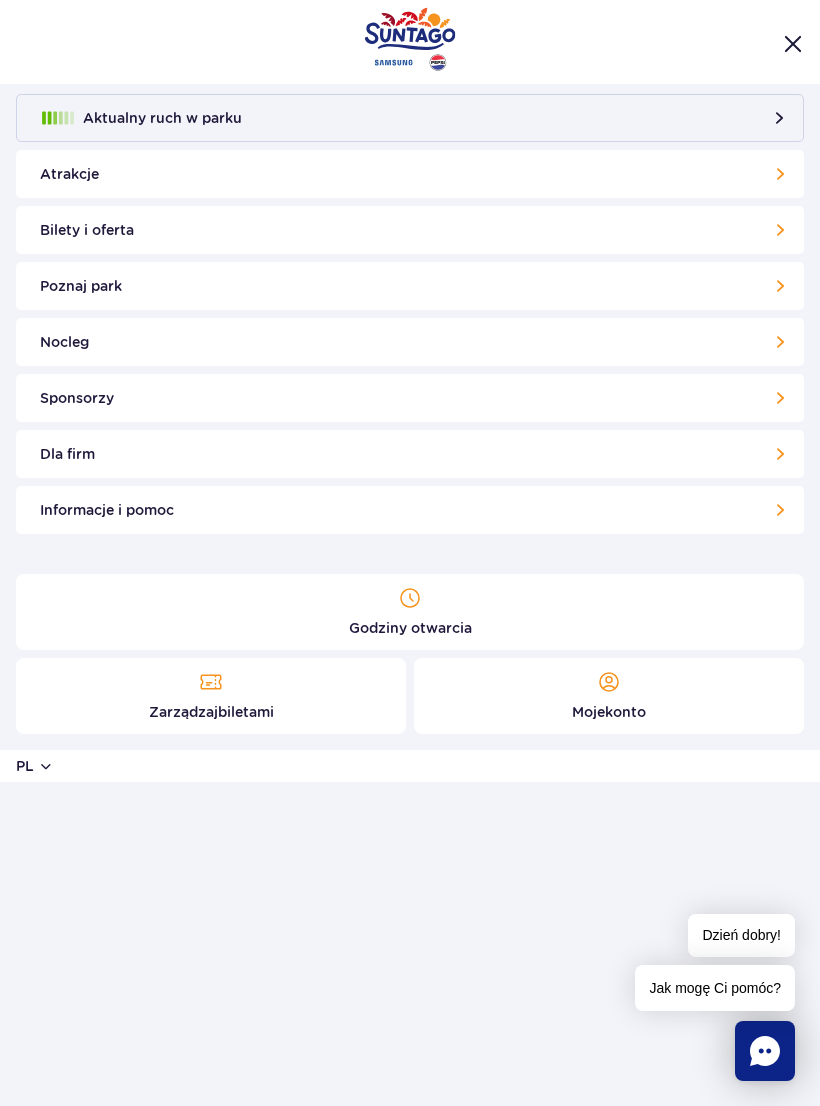 click on "Nocleg" at bounding box center [410, 342] 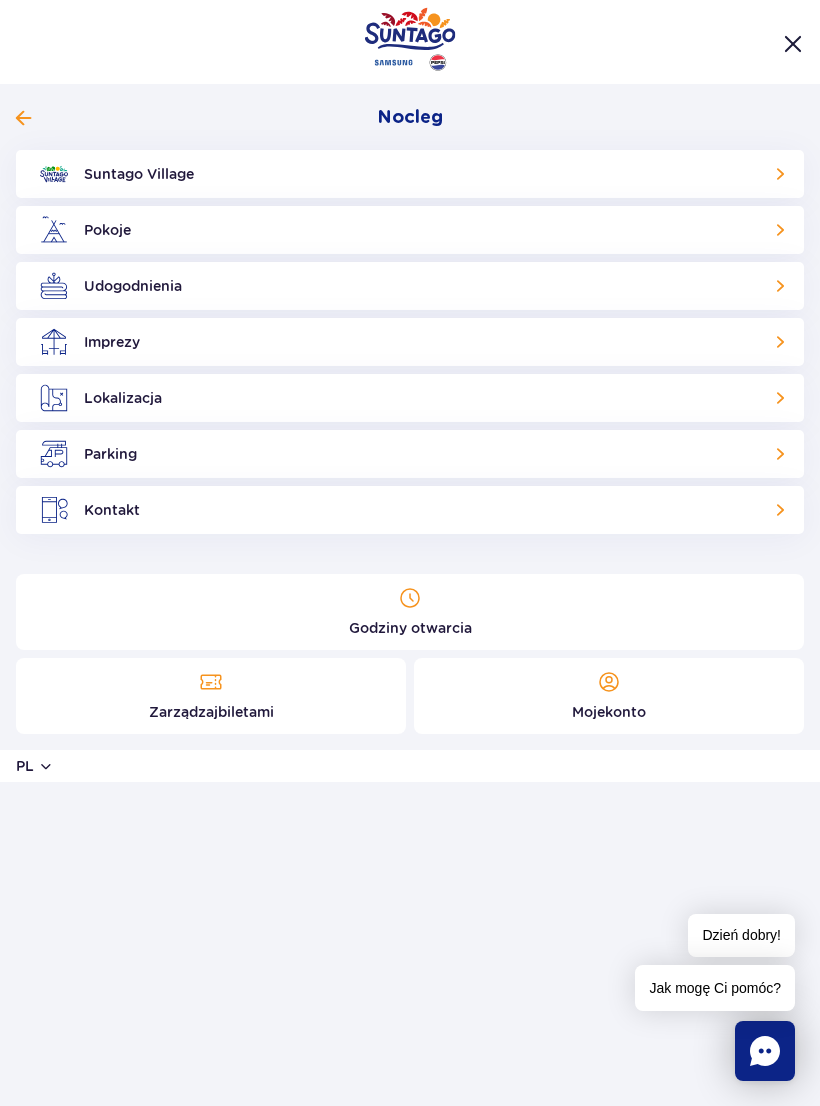 click on "Suntago Village" at bounding box center (410, 174) 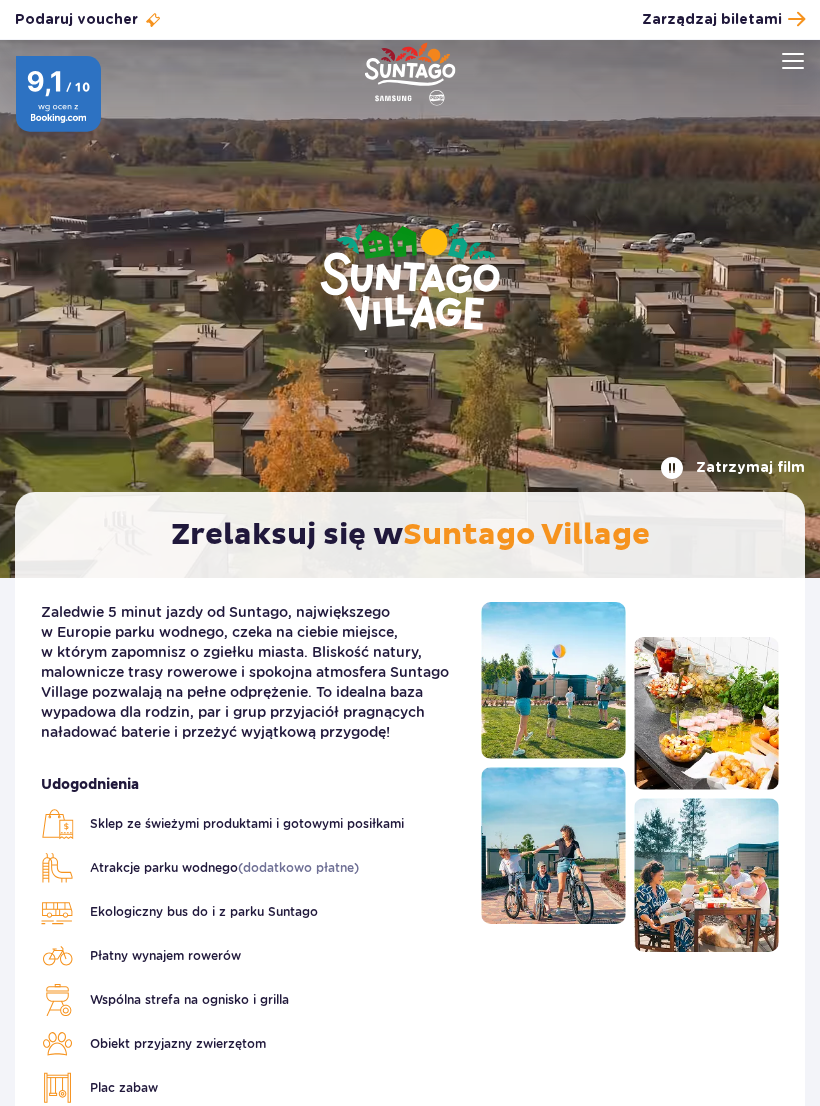 scroll, scrollTop: 0, scrollLeft: 0, axis: both 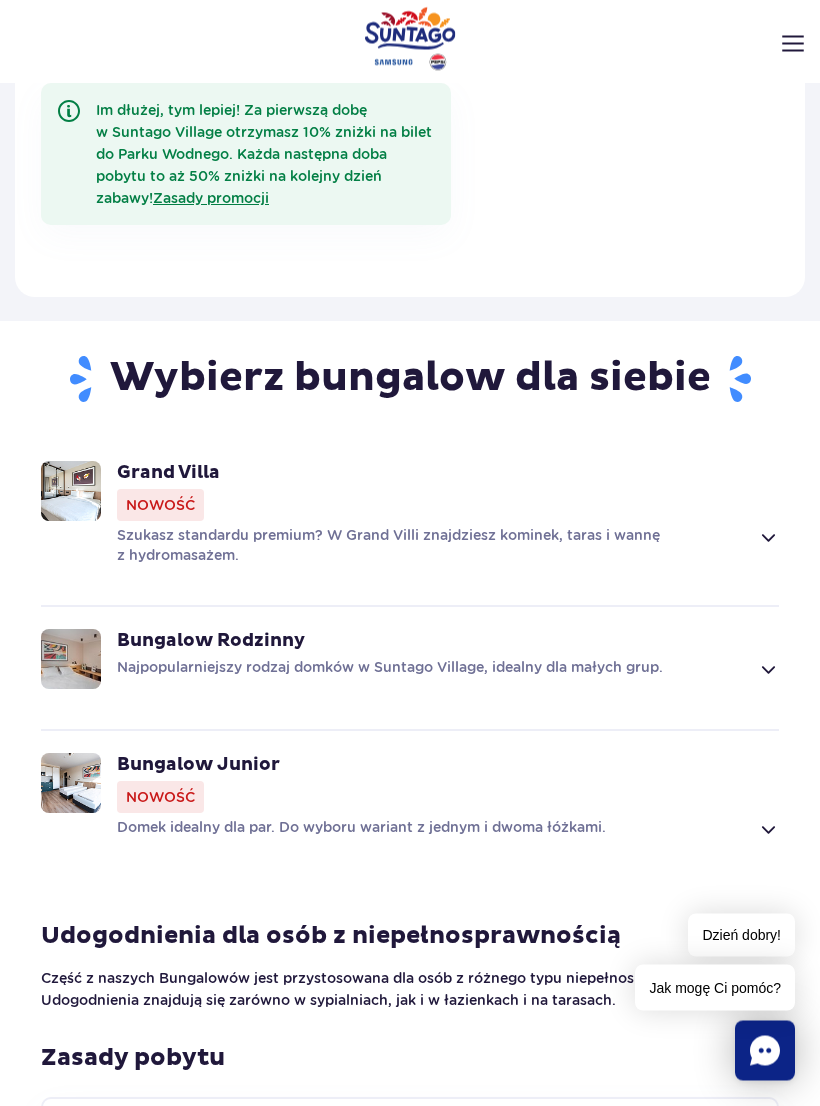 click on "Szukasz standardu premium? W Grand Villi znajdziesz kominek, taras i wannę z hydromasażem." at bounding box center [432, 546] 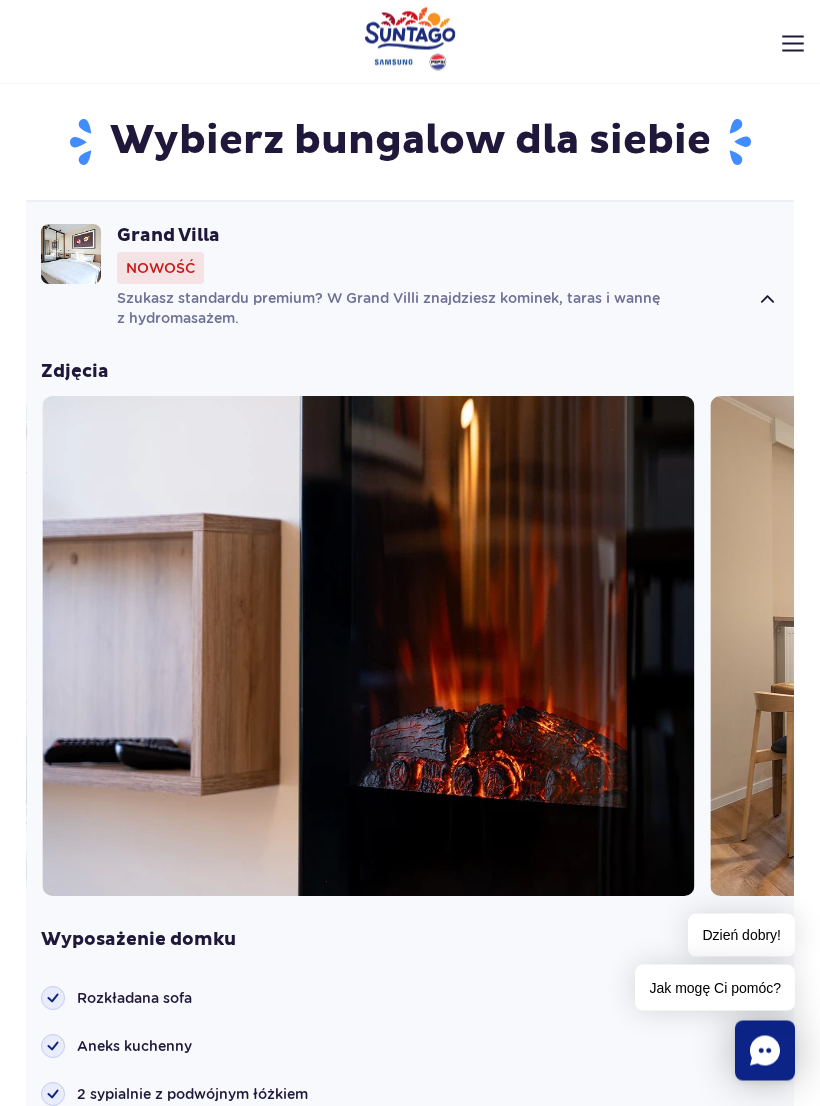 scroll, scrollTop: 1290, scrollLeft: 0, axis: vertical 